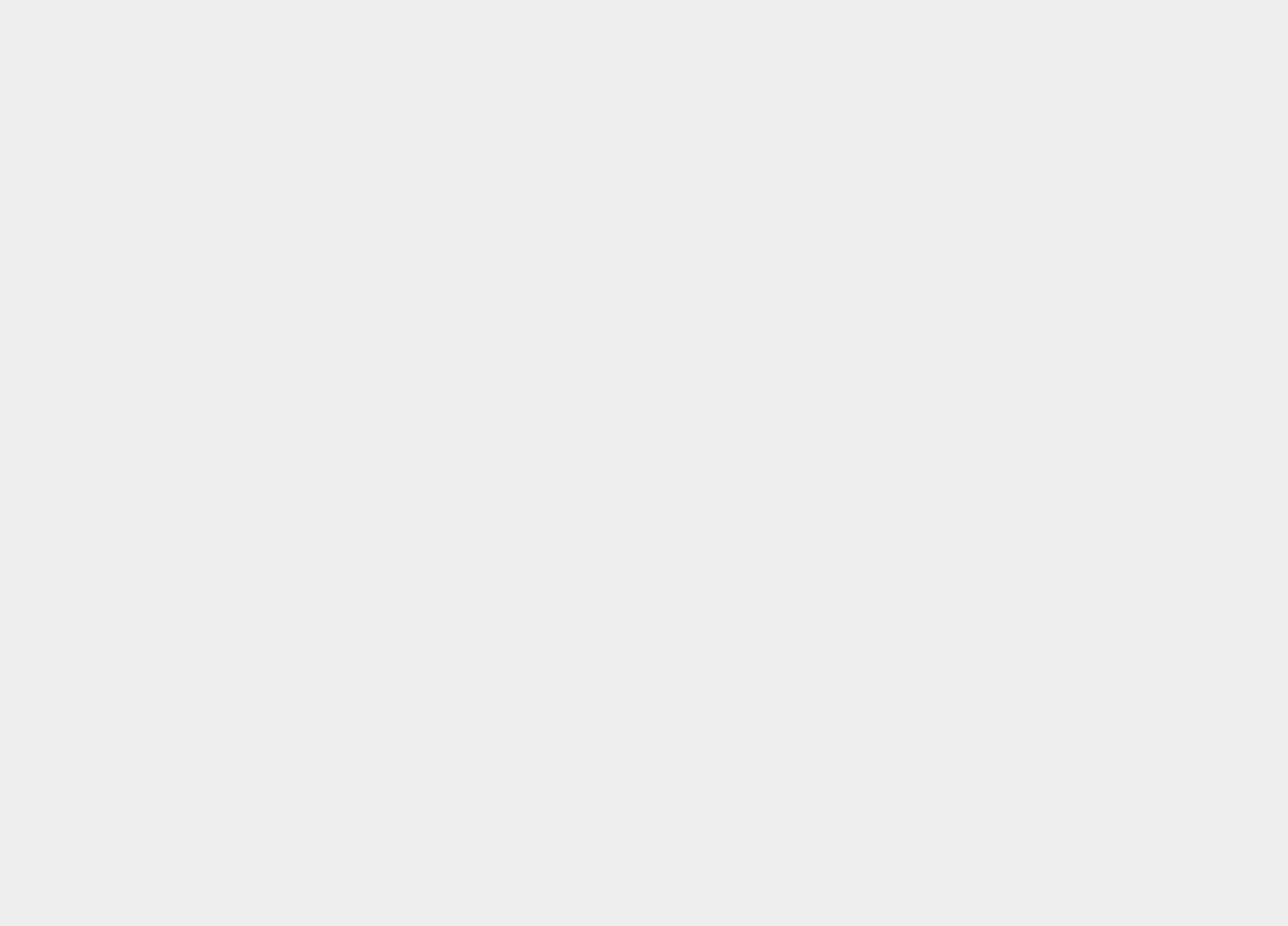 scroll, scrollTop: 0, scrollLeft: 0, axis: both 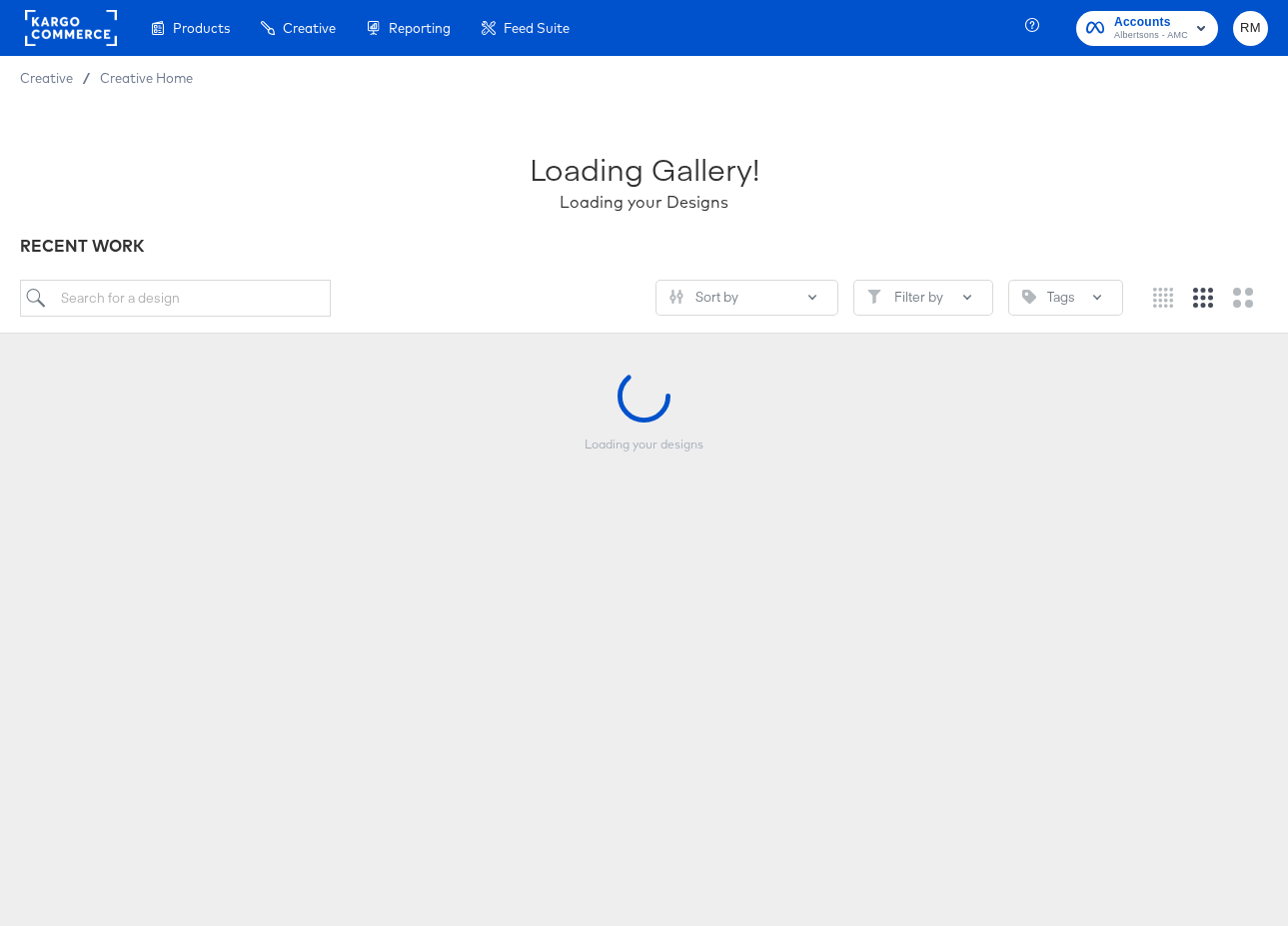 click 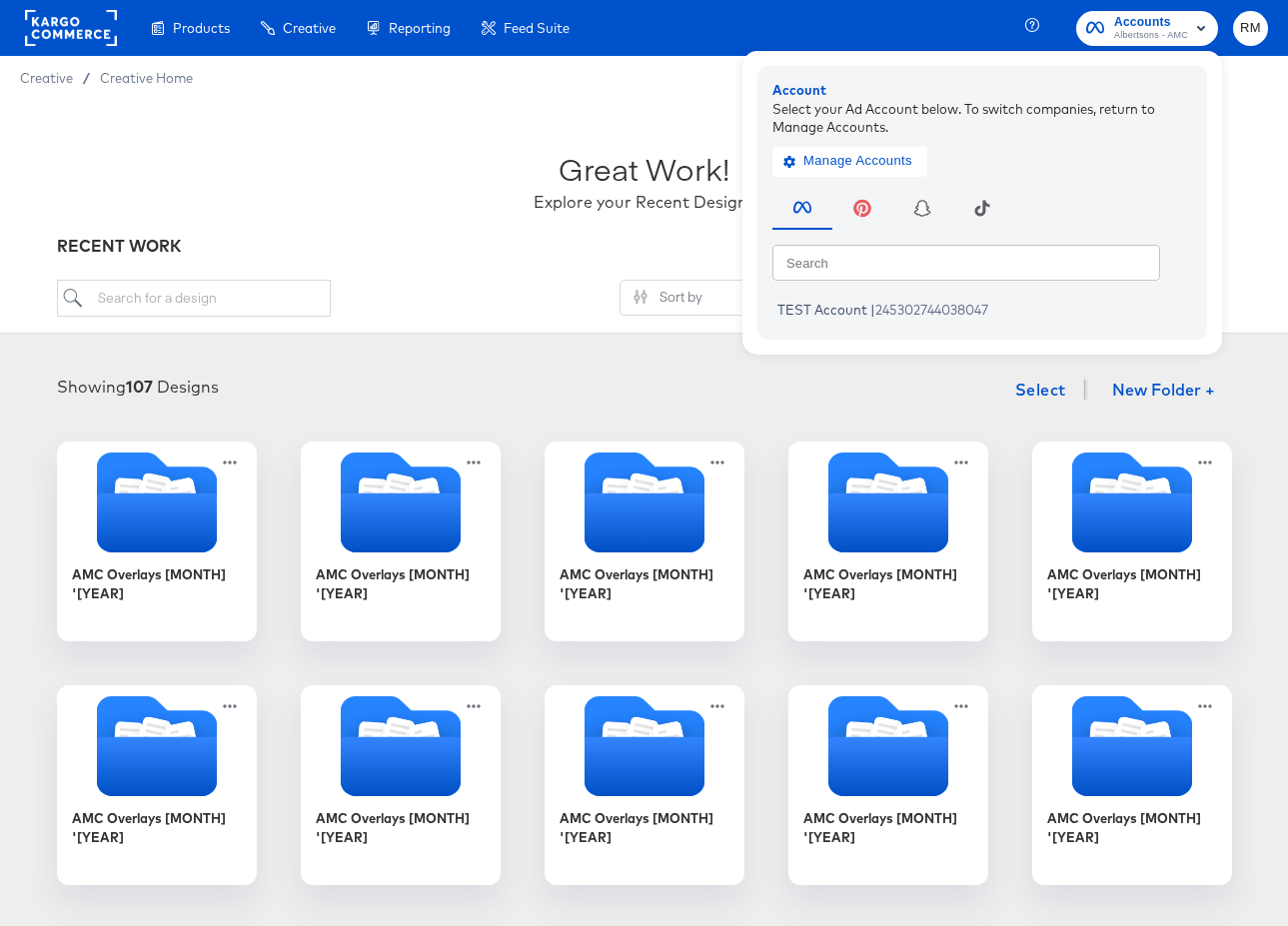 click on "RM" at bounding box center [1250, 28] 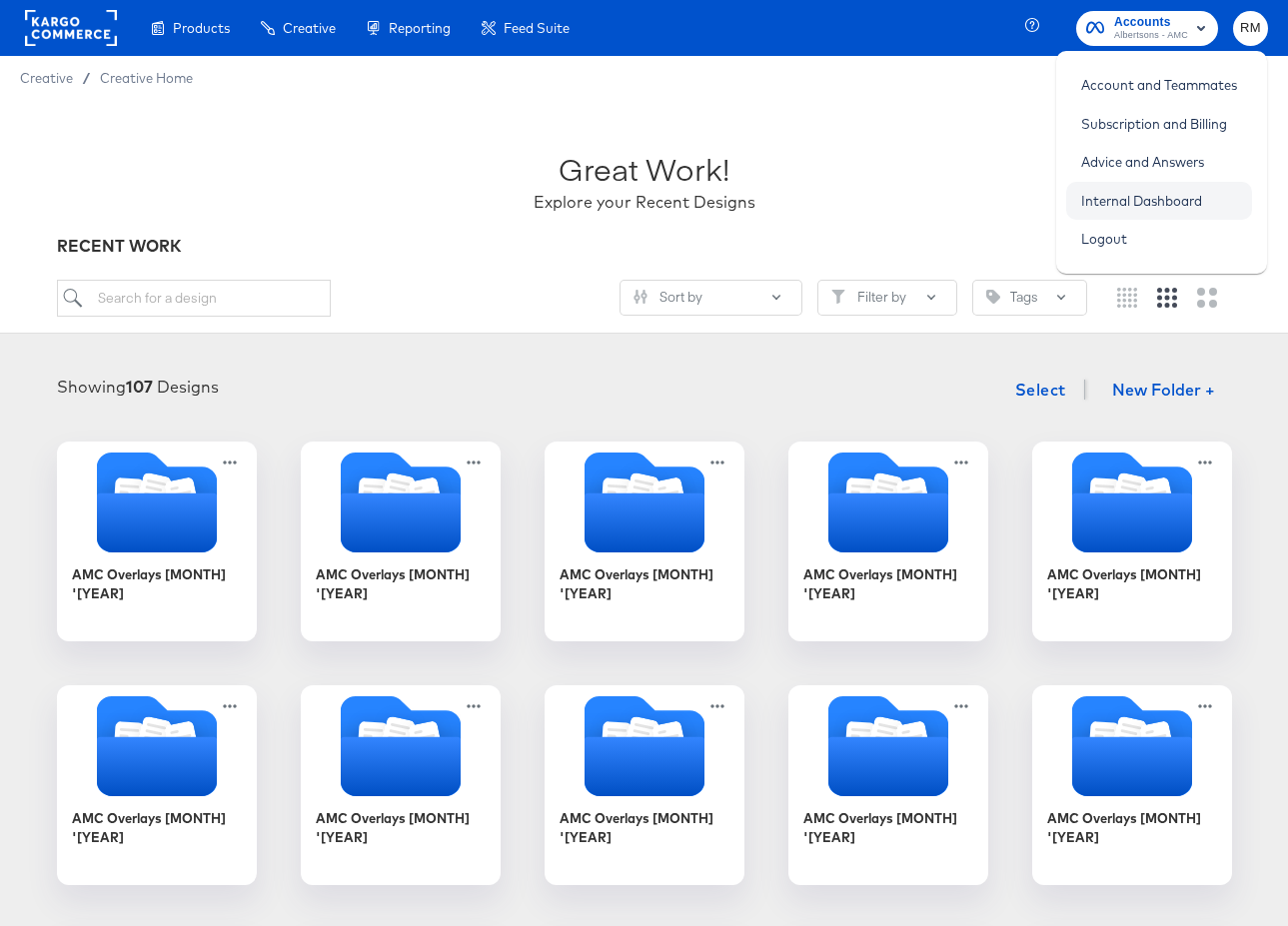 click on "Internal Dashboard" at bounding box center (1141, 201) 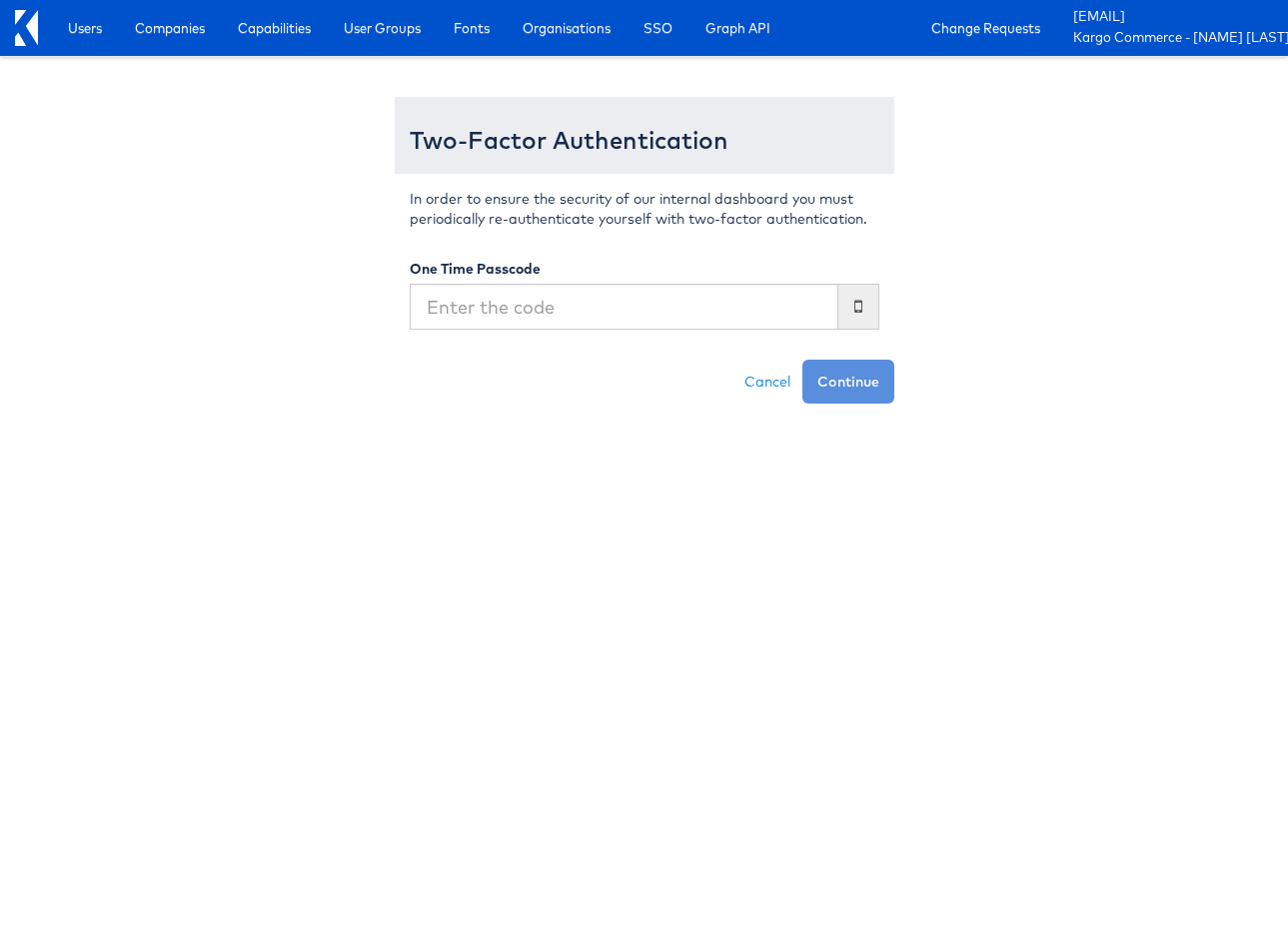 scroll, scrollTop: 0, scrollLeft: 0, axis: both 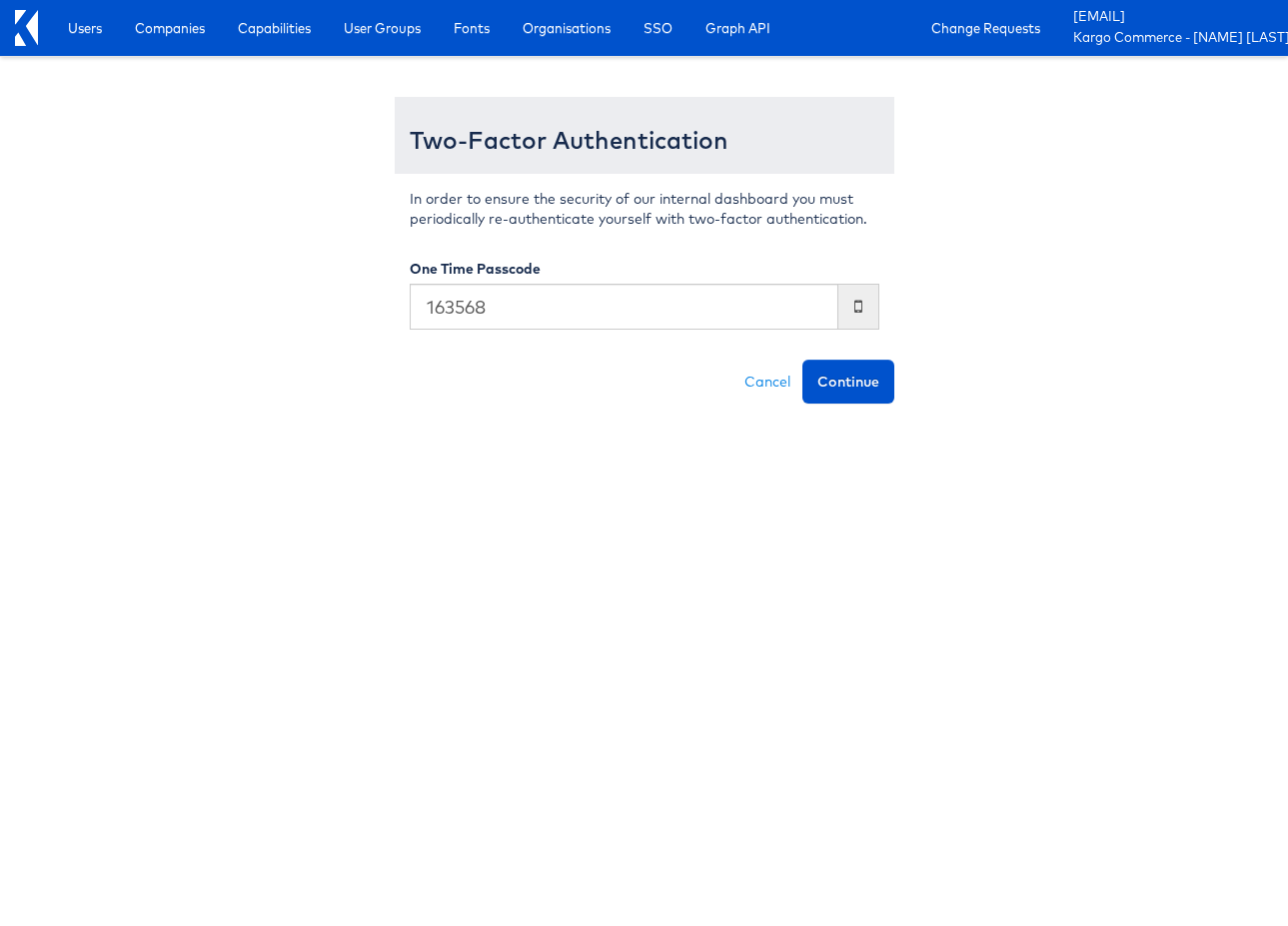 type on "163568" 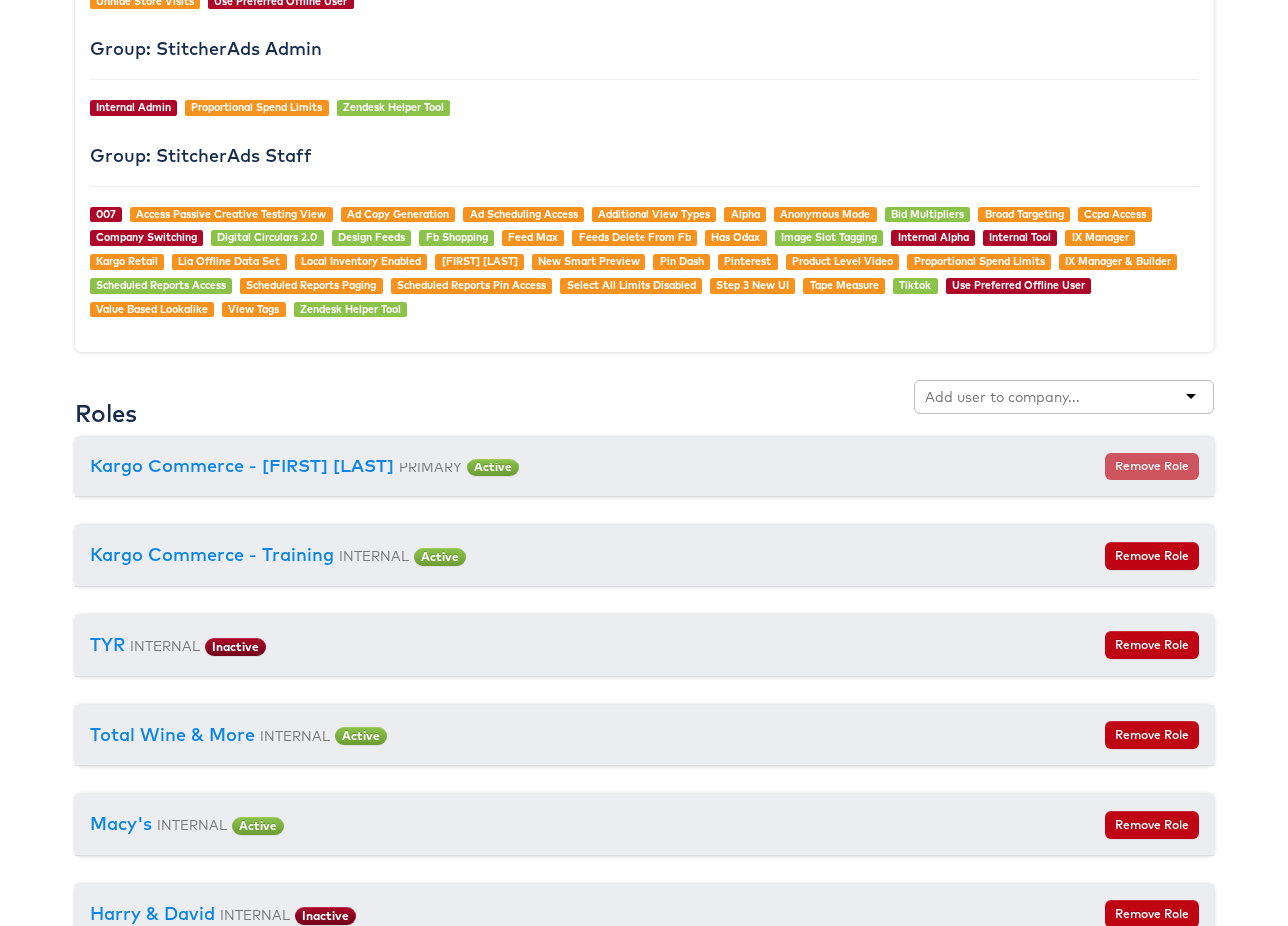 scroll, scrollTop: 2058, scrollLeft: 0, axis: vertical 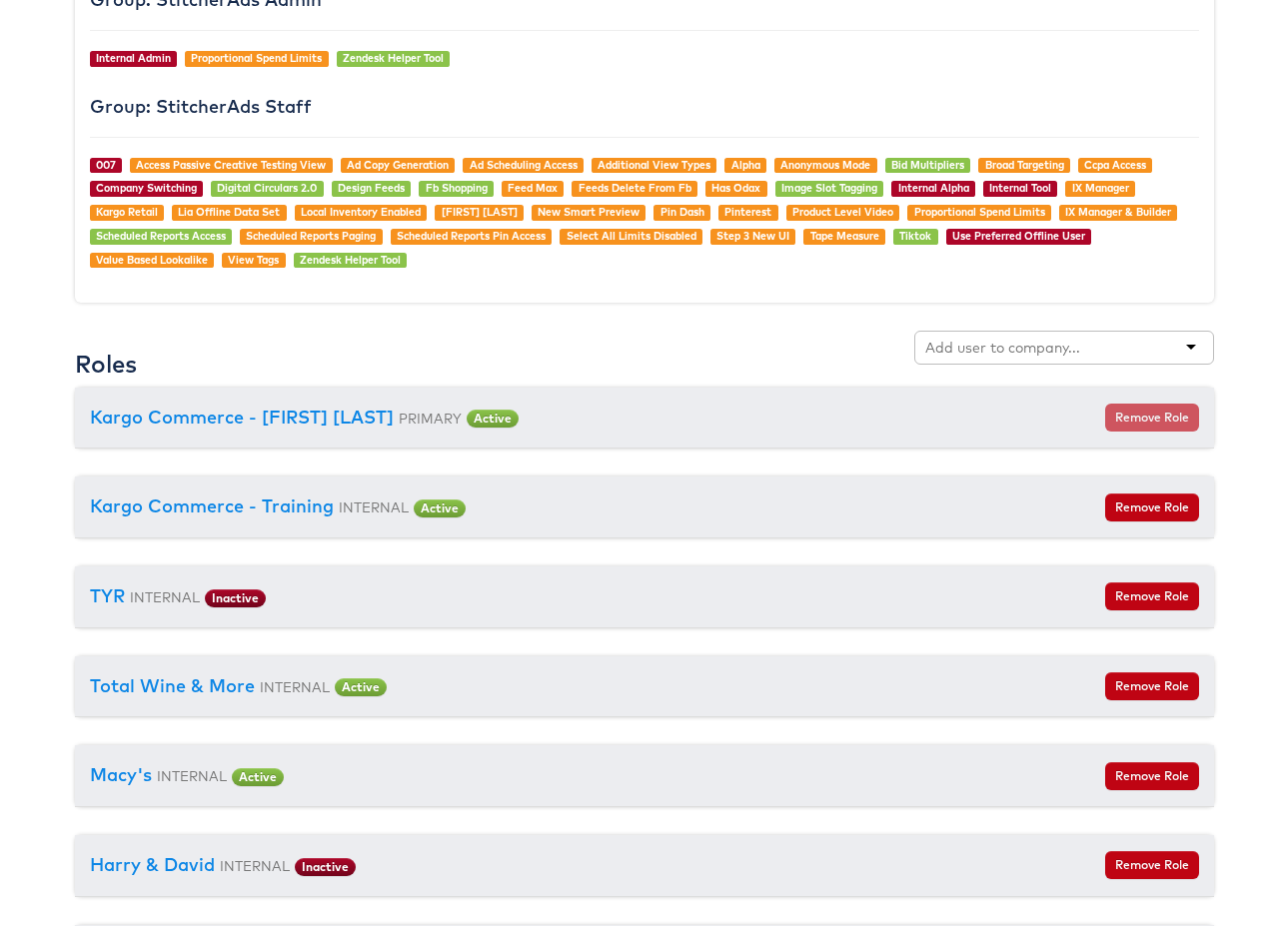 click on "USER #4895 Rieley Moeller
Edit User Details
Status:  Active
Personal Details
RM  Rieley Moeller
Facebook Profile:   https://www.facebook.com/487805192906806
Email:  rieley.moeller@kargo.com
Created At:  December 28, 2021 08:21
Login Count:  87
Signed In at:  May 12, 2025 17:05
Signed In from IP:  35.146.17.128
Previously Signed In at:  May 09, 2025 15:14
Previously Signed In from IP:  35.146.17.128
Account Locked:  Unlocked
Two-Factor Auth:  On
Credentials :
Facebook
Token:  EAAH4LxToDUcBO9vJszsjUa1IDMR7IpJbiE9CkkrbSzPmxMEx0YWHh9JgYM8t9vru8NuT9RfM6XLBffm9Q5YVX0HxLi6W5ZA5UABUOYOFIGRzmsURAr2d3NRhjq9PhEJyNoWXboVHejI5ZAy7AZClSMDHuIgZCH8xe9pZCdPjHmsAppunLPJ9szZAO4
Show Access Token
Copy Access Token
Debug Access Token
Snapchat
Token:" at bounding box center (644, 1148) 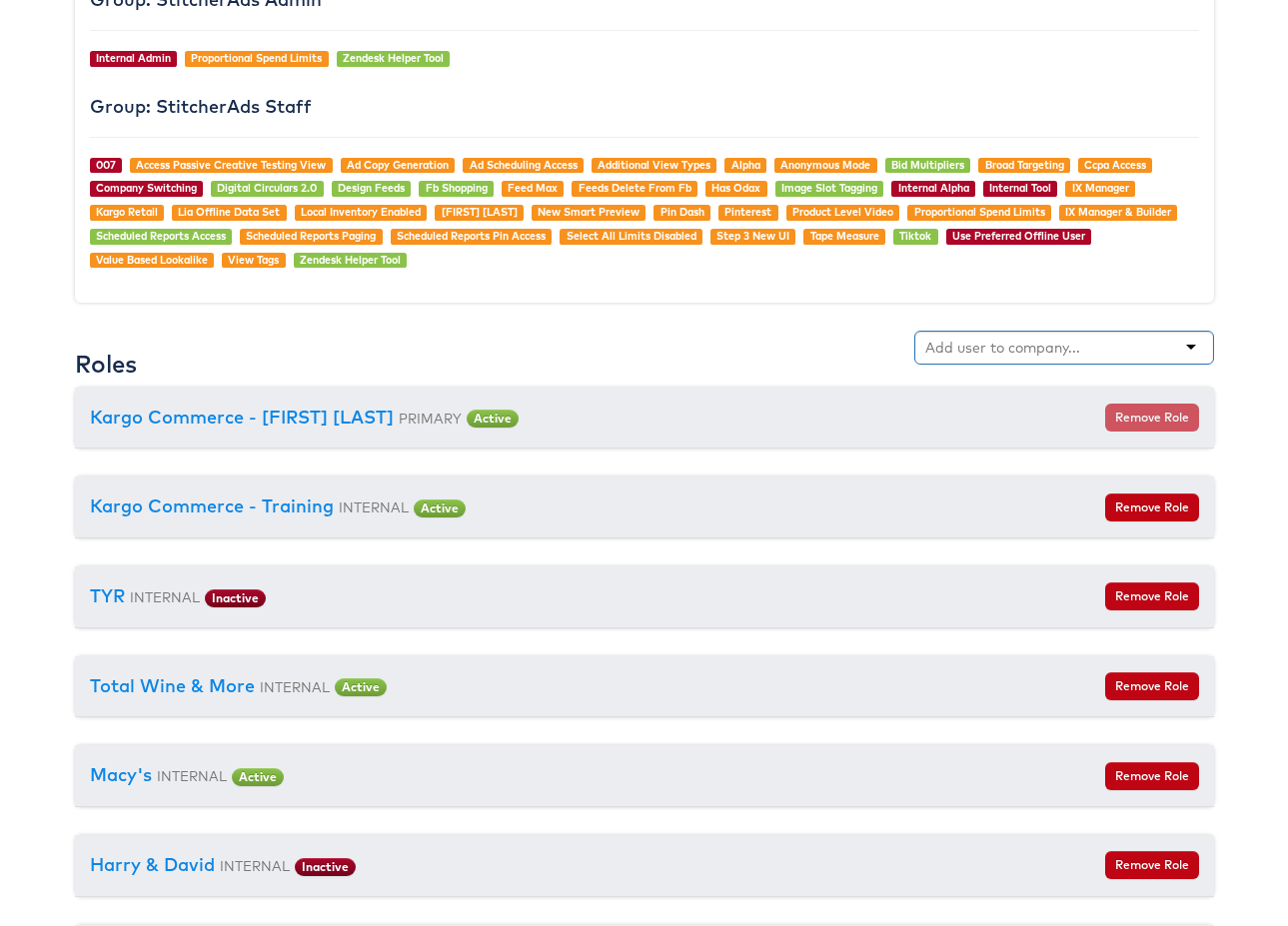 click at bounding box center (1064, 348) 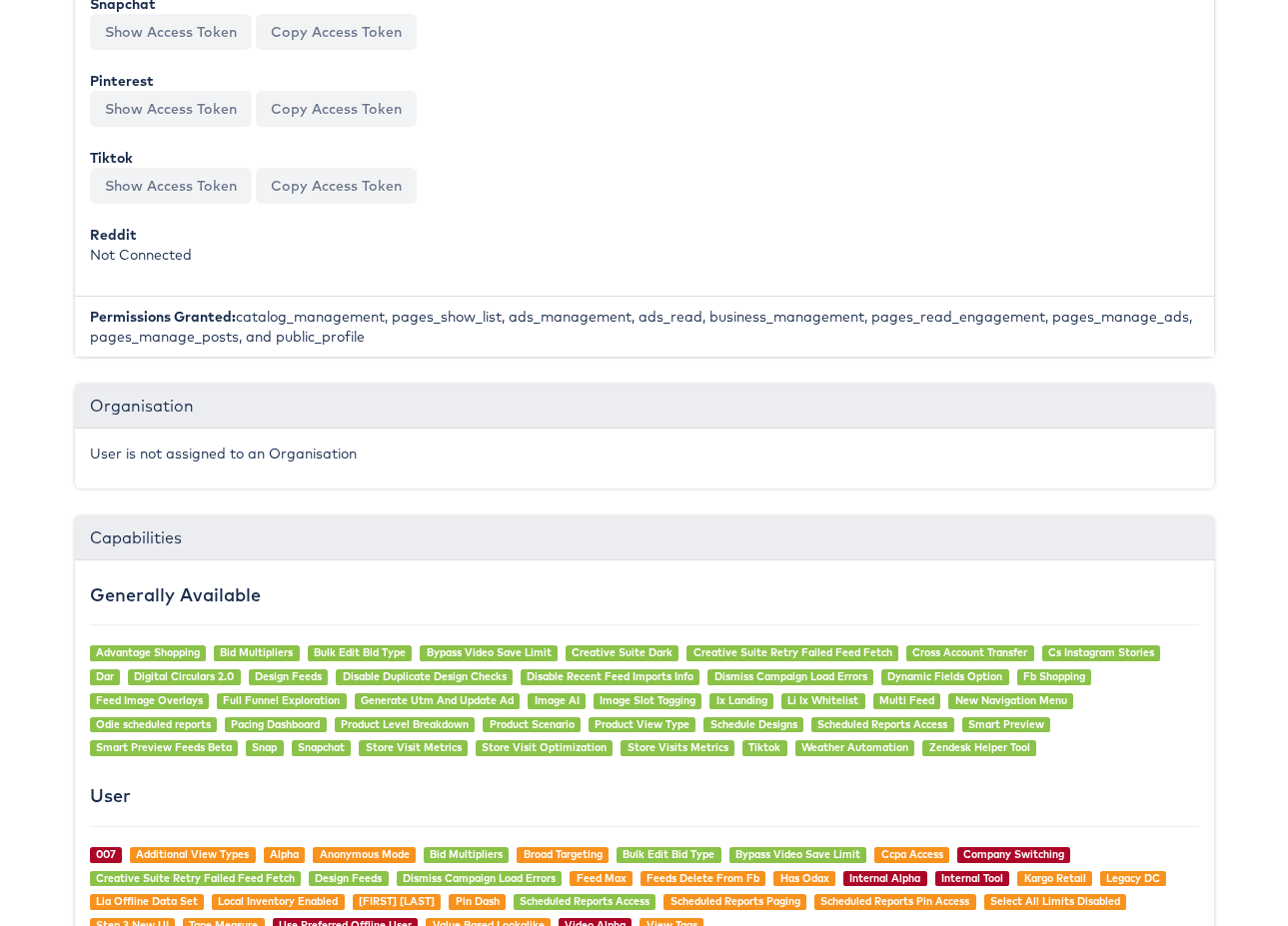 scroll, scrollTop: 0, scrollLeft: 0, axis: both 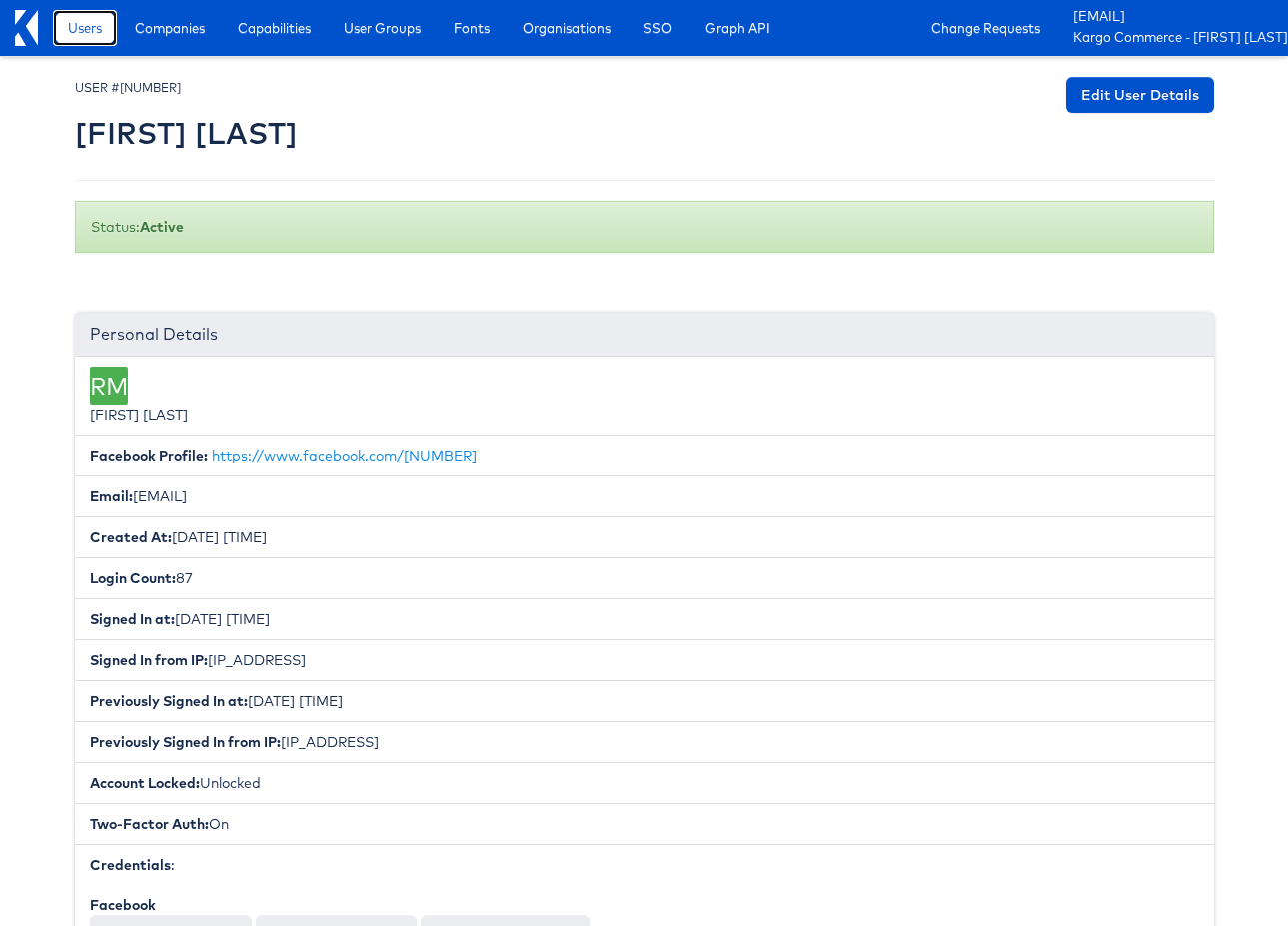 click on "Users" at bounding box center (85, 28) 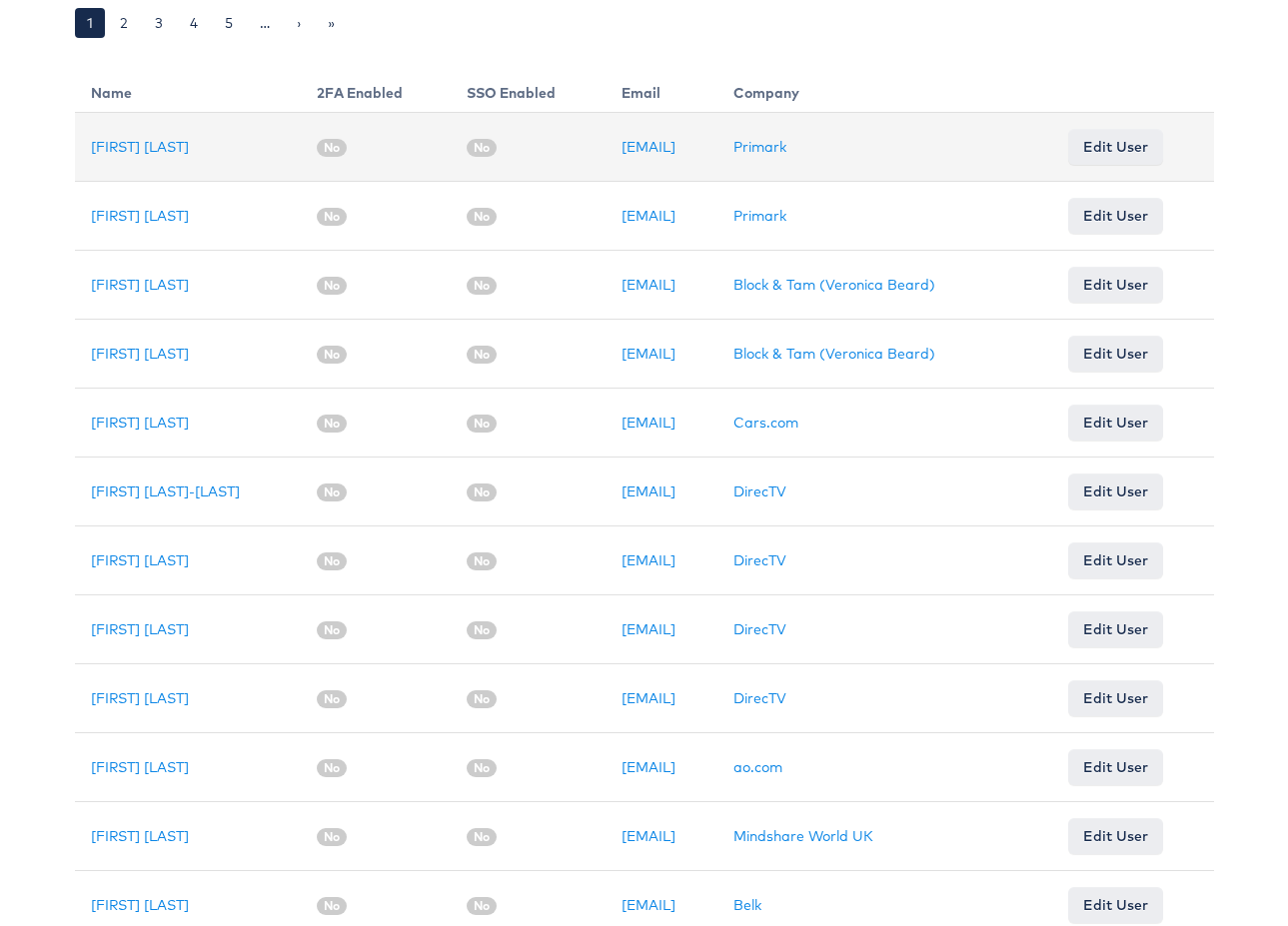 scroll, scrollTop: 0, scrollLeft: 0, axis: both 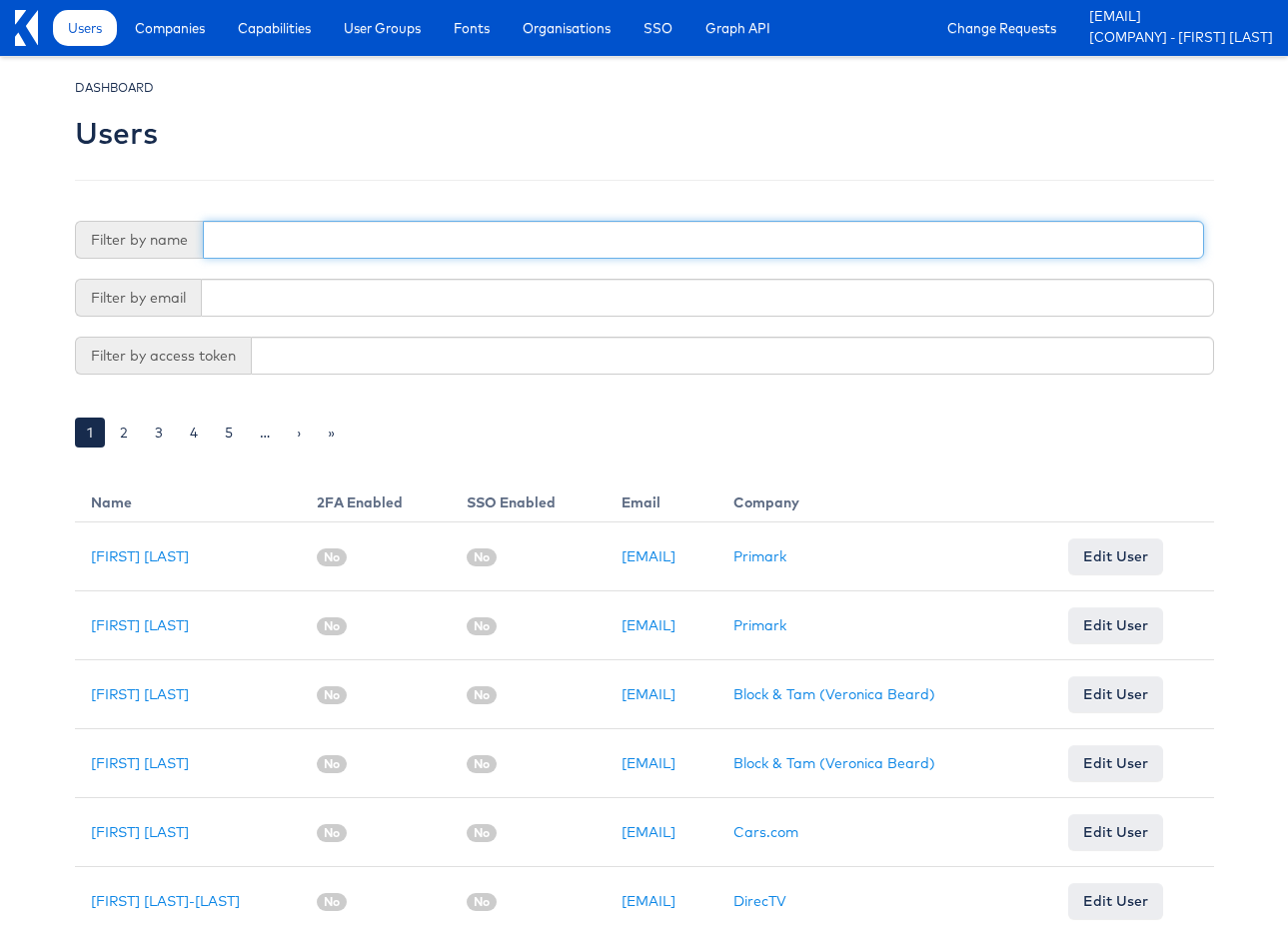click at bounding box center (703, 240) 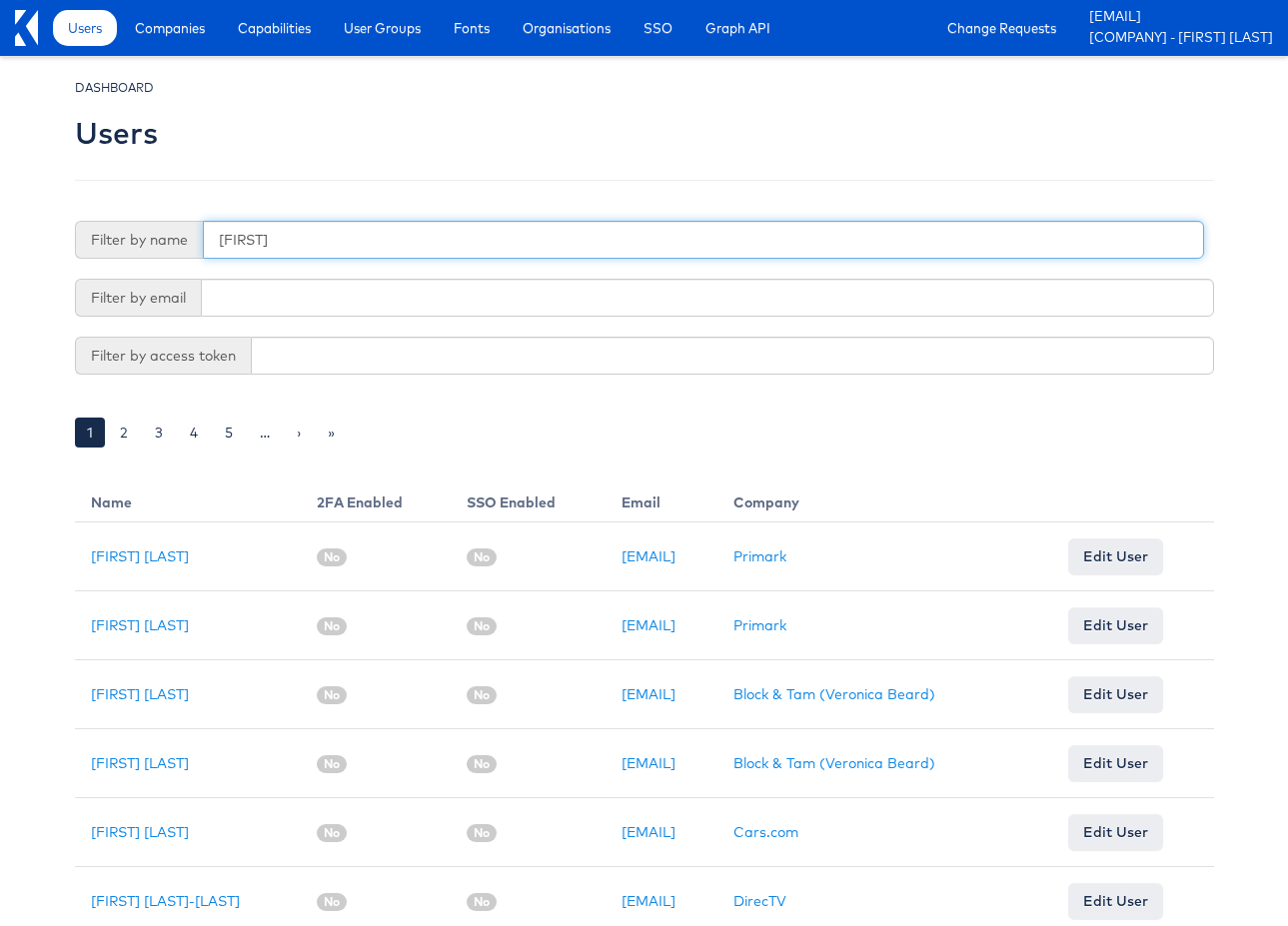 type on "brianna" 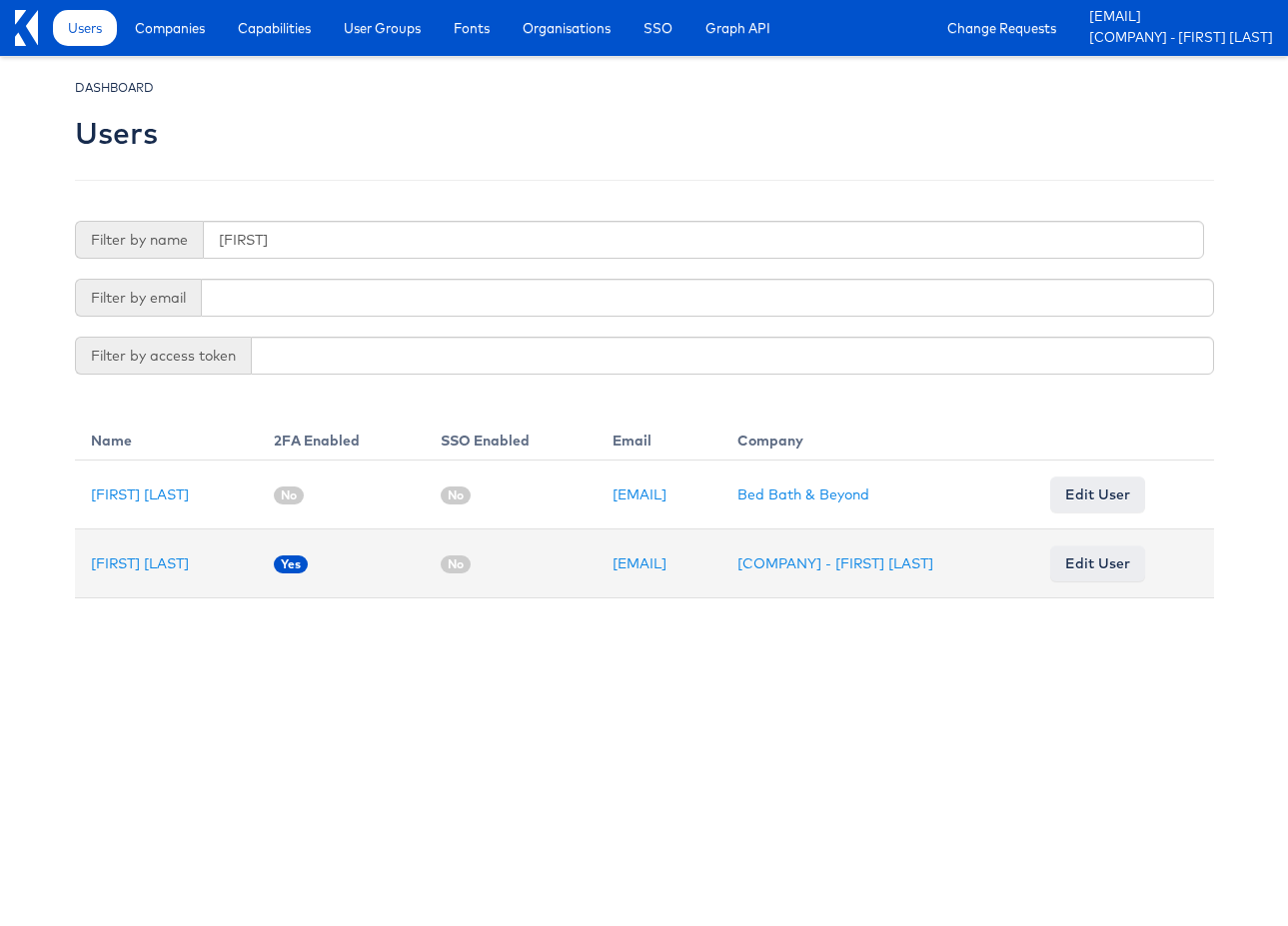 click on "Brianna Rojas" at bounding box center [166, 563] 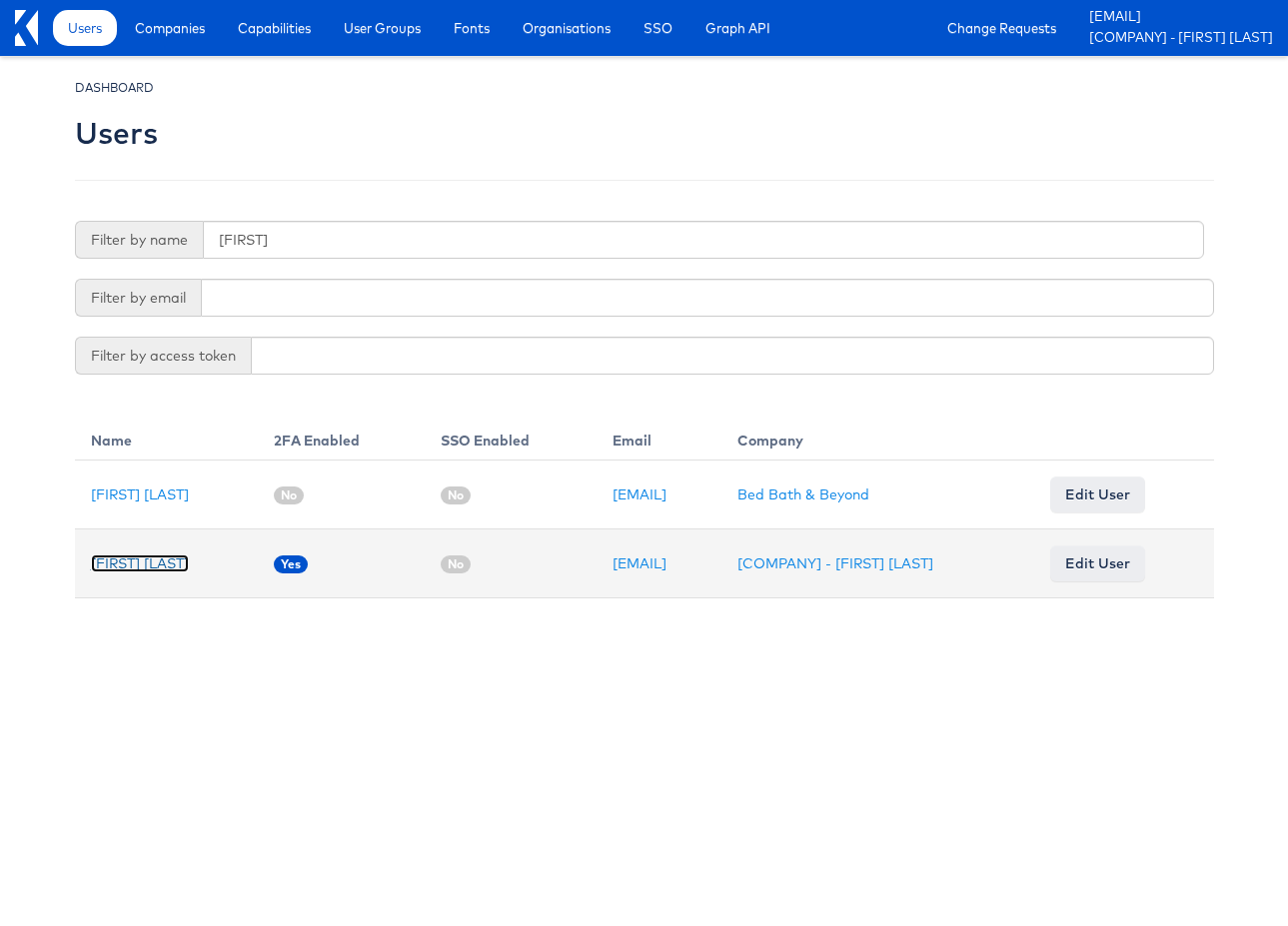 click on "Brianna Rojas" at bounding box center [140, 563] 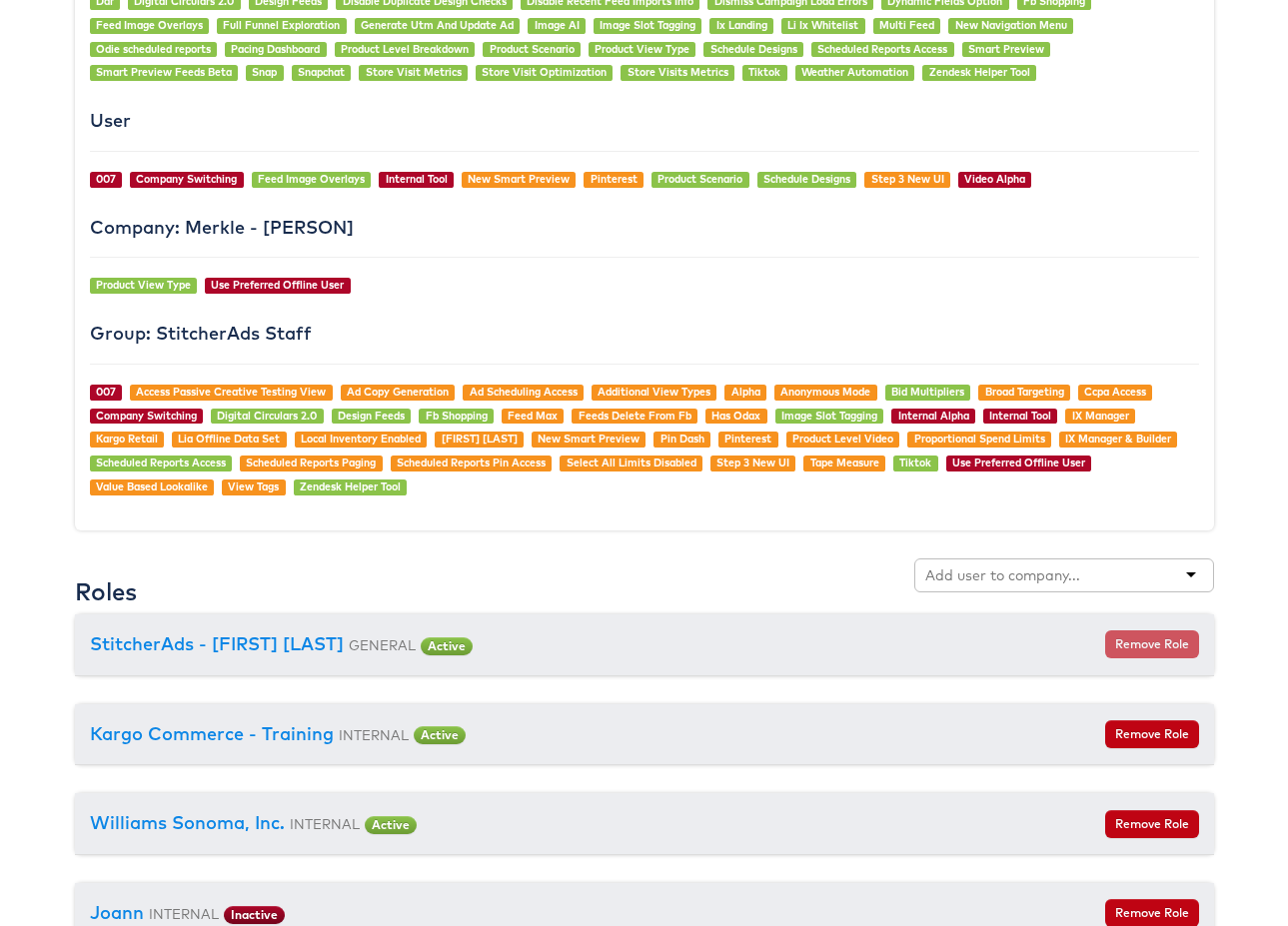 scroll, scrollTop: 1766, scrollLeft: 0, axis: vertical 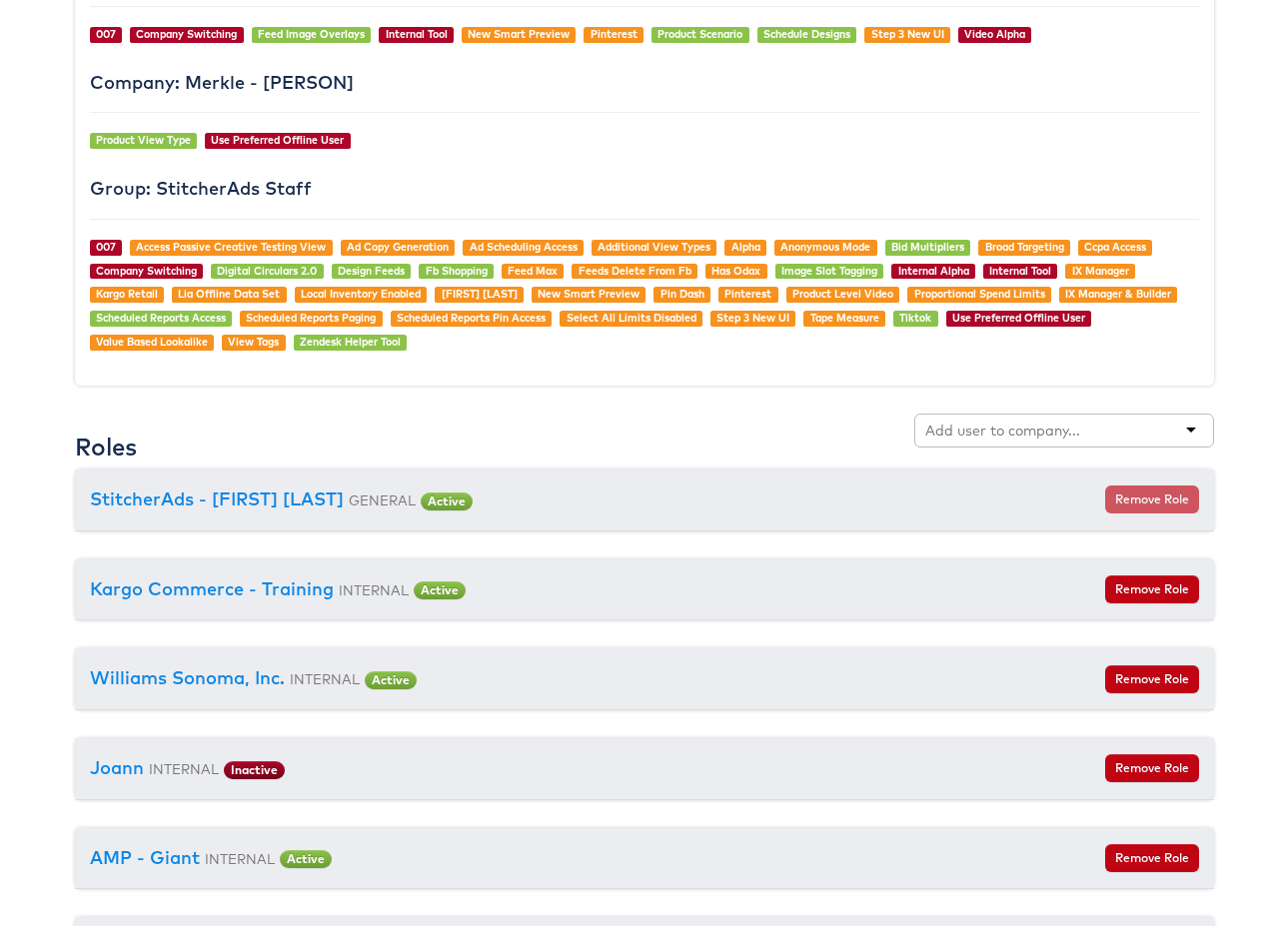click on "Users
Companies
Capabilities
User Groups
Fonts
Organisations
SSO
Graph API
Change Requests
rieley.moeller@kargo.com
Kargo Commerce - Rieley Moeller
USER #3978 Brianna Rojas
Edit User Details
Status:  Active" at bounding box center [644, 1578] 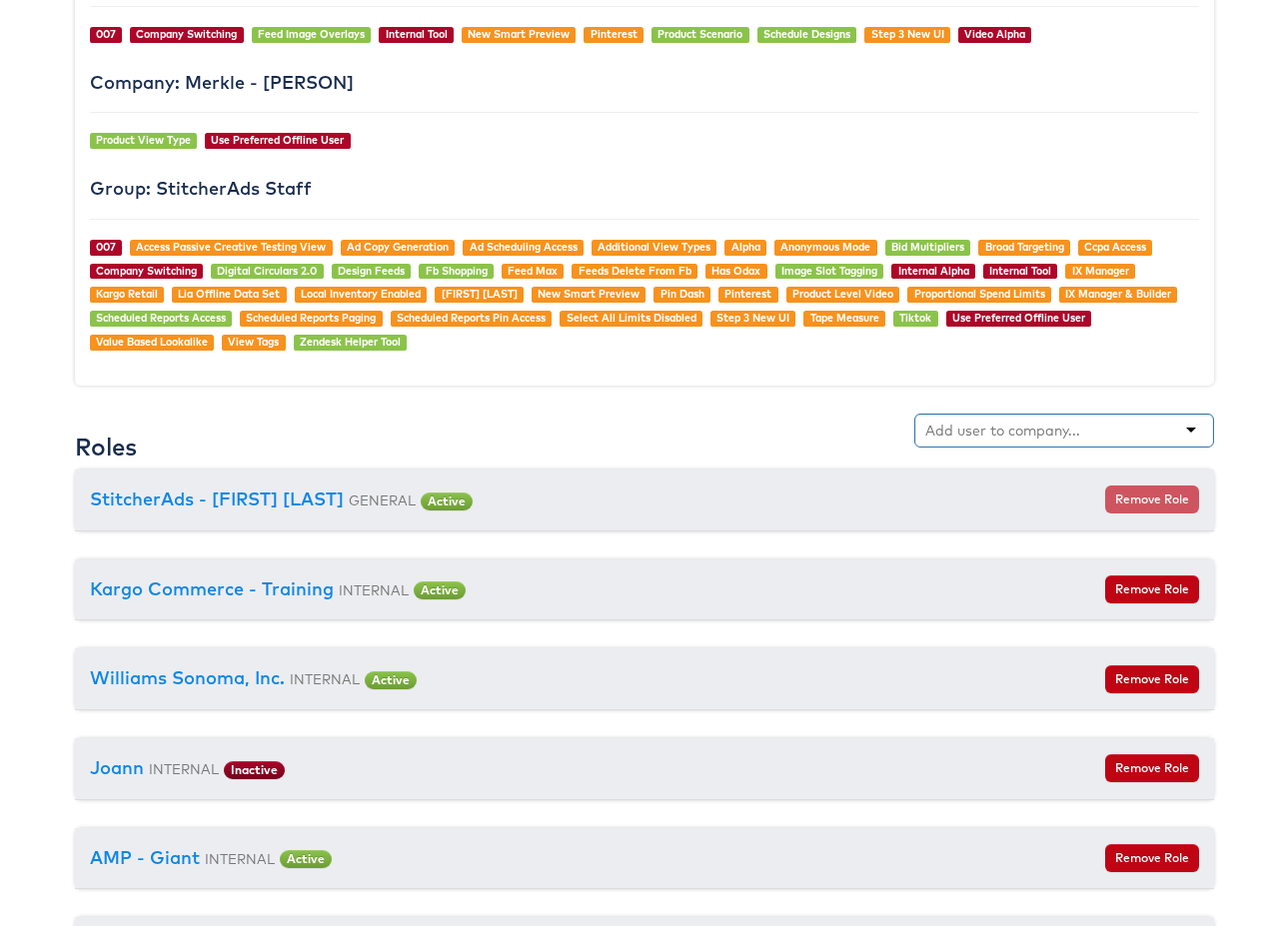 click at bounding box center [1004, 431] 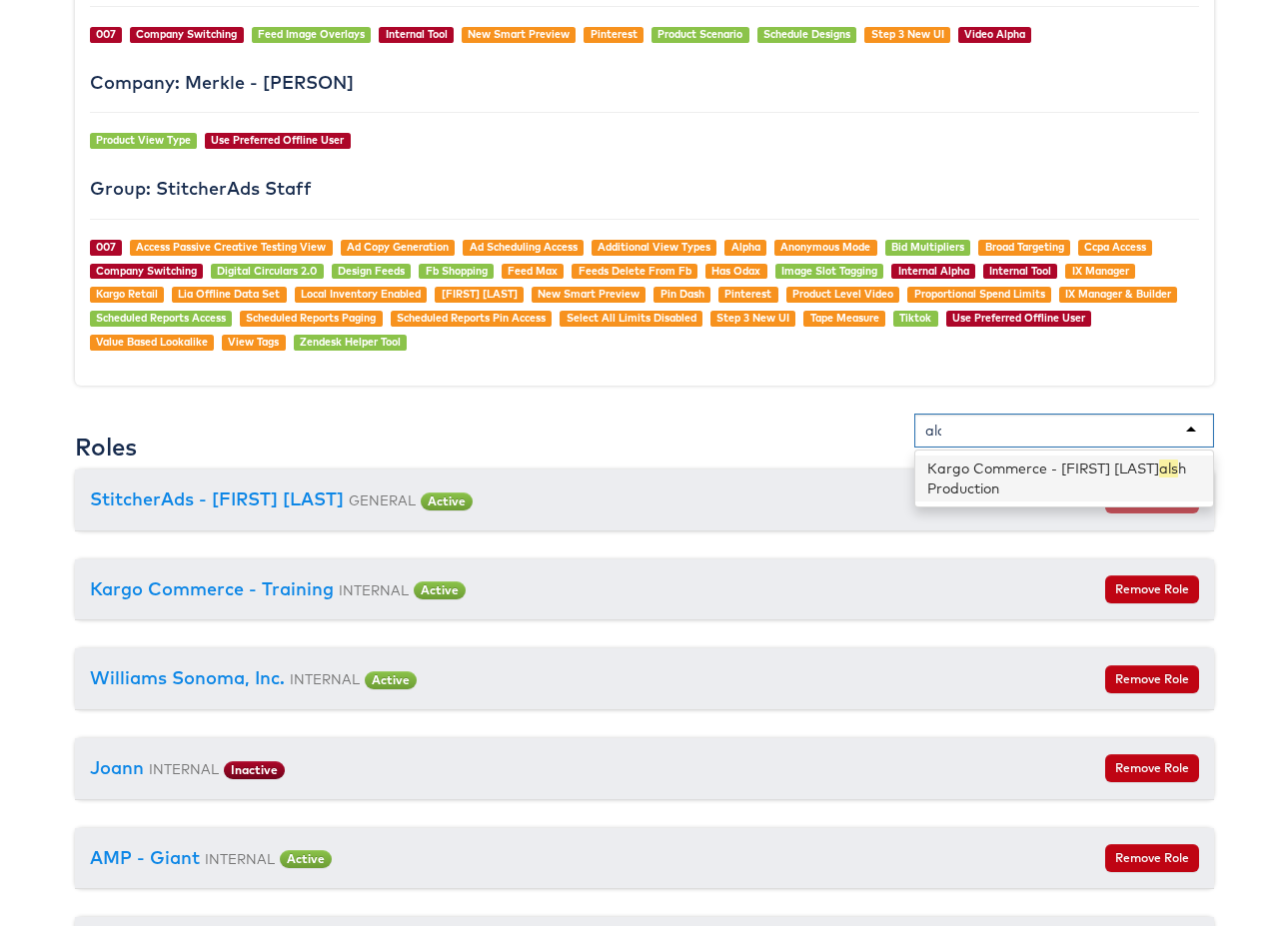type on "aldi" 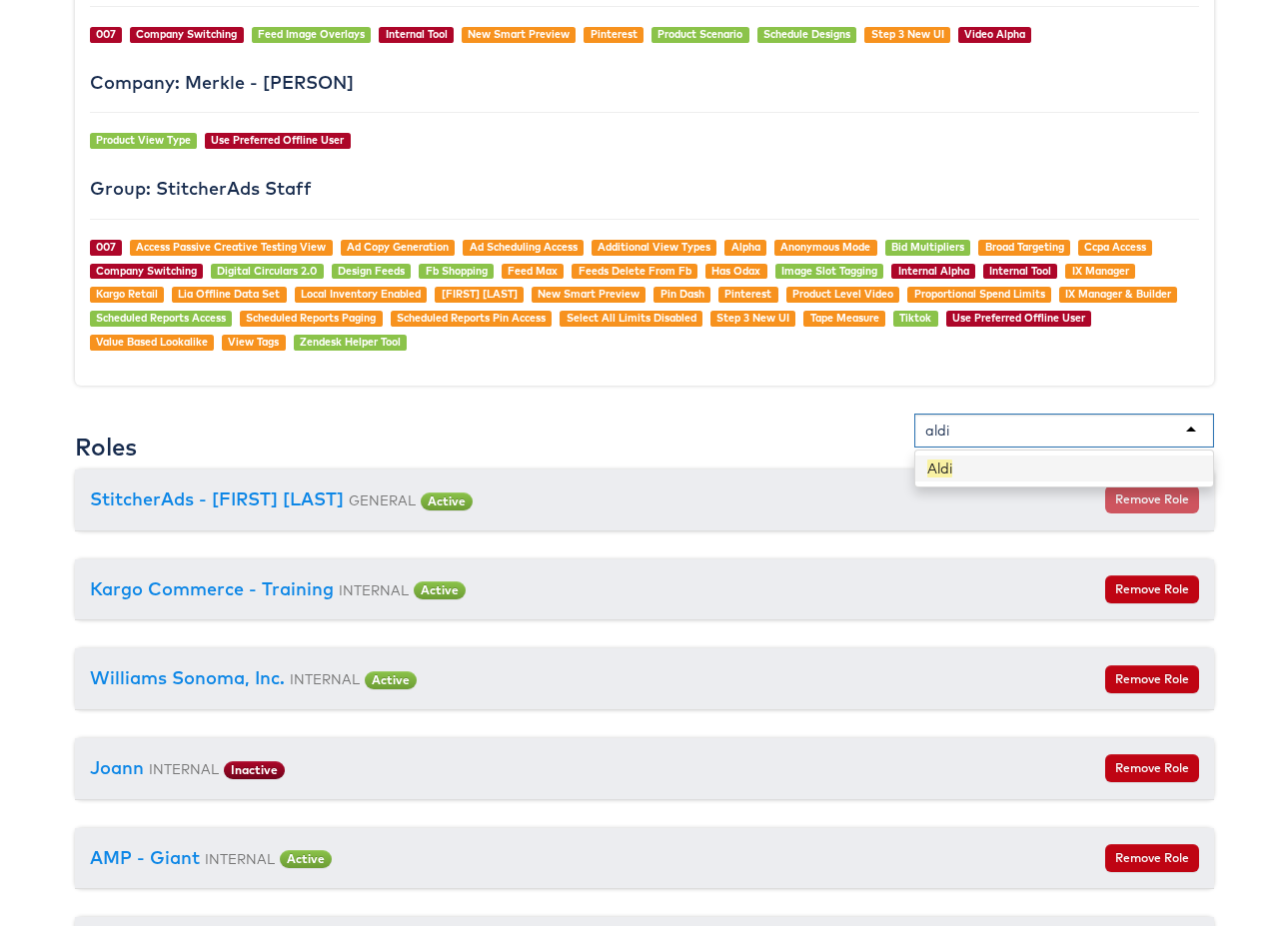 type 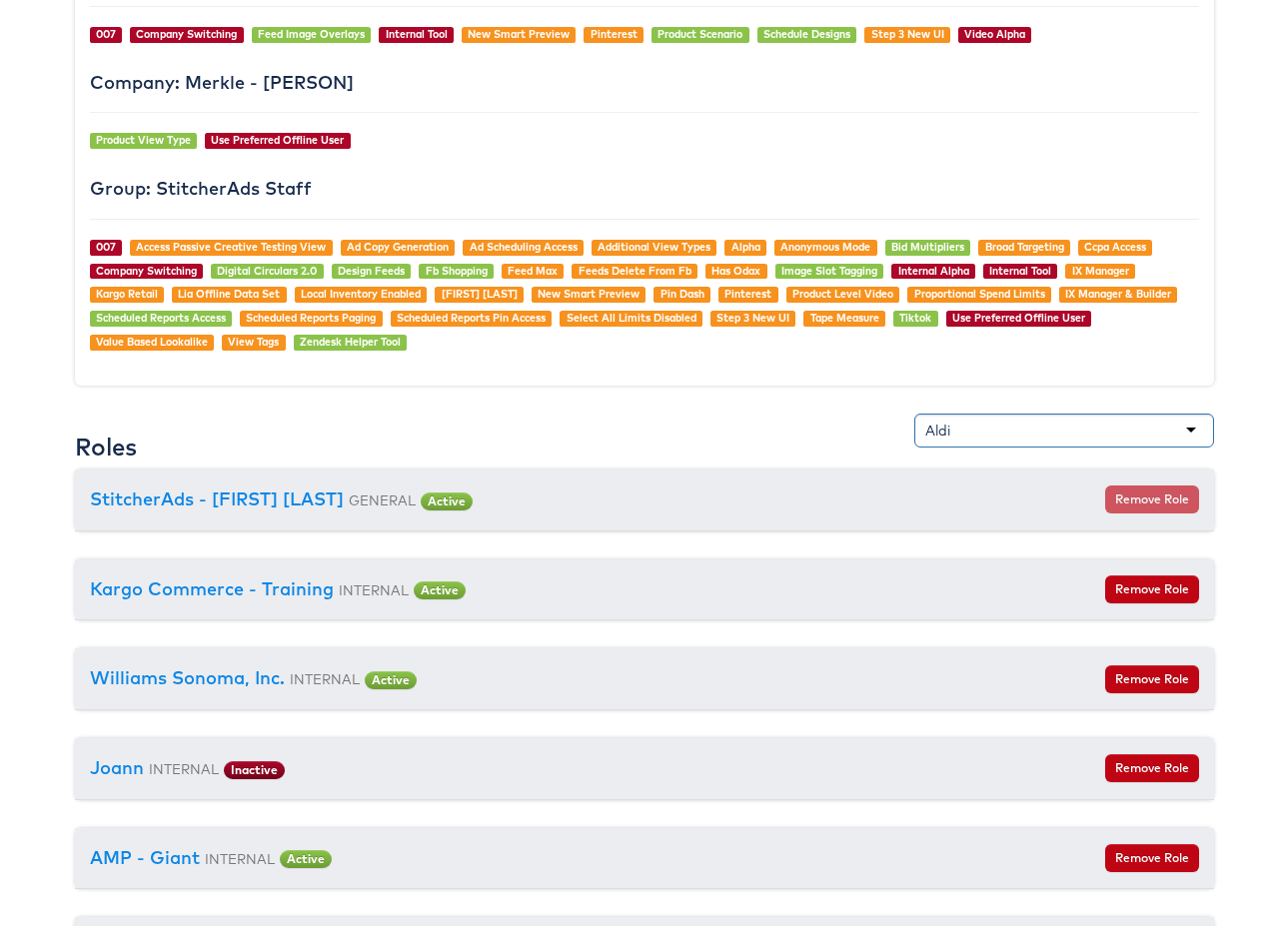 scroll, scrollTop: 0, scrollLeft: 0, axis: both 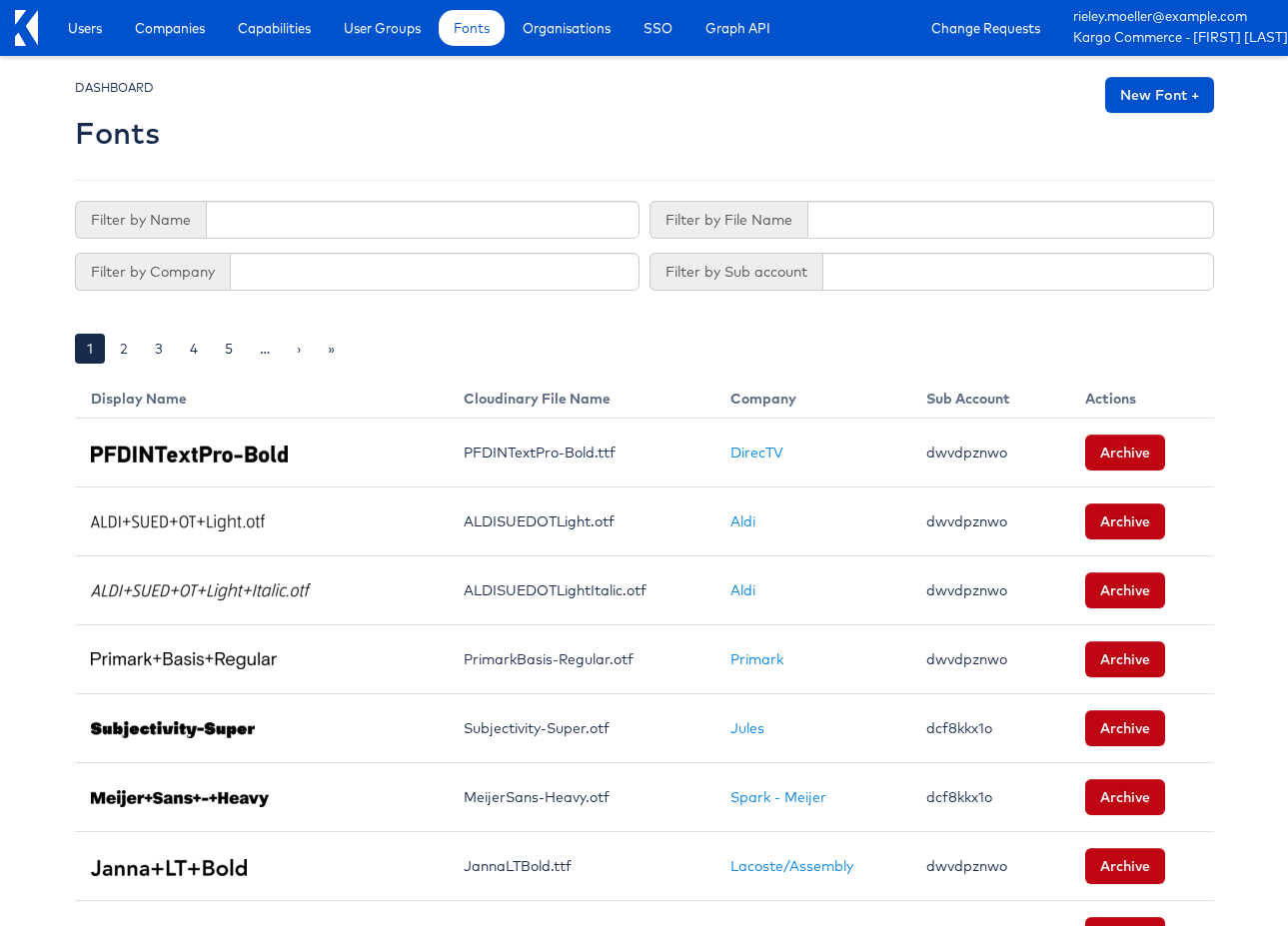 click at bounding box center (644, 118) 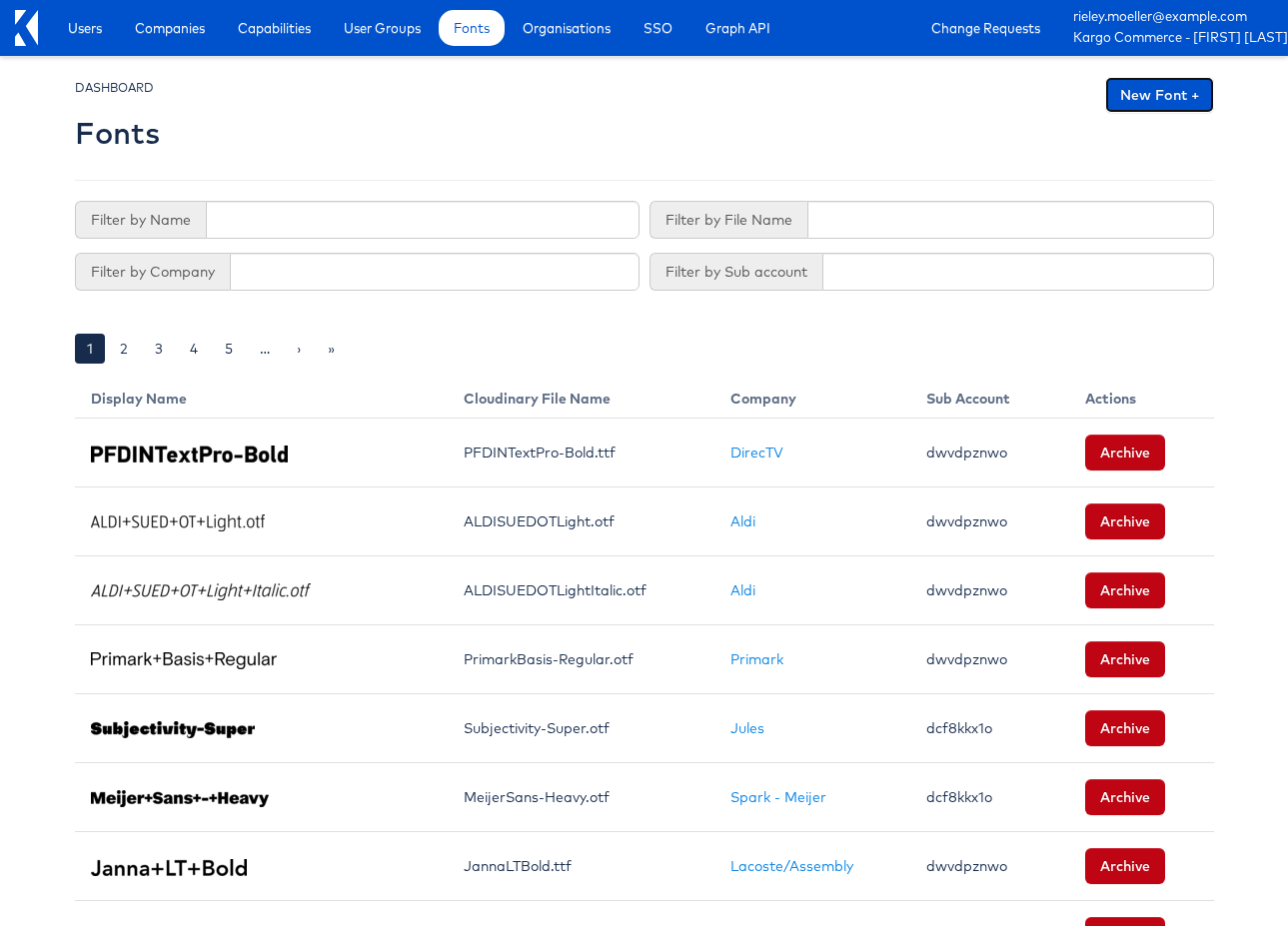 click on "New Font +" at bounding box center [1159, 95] 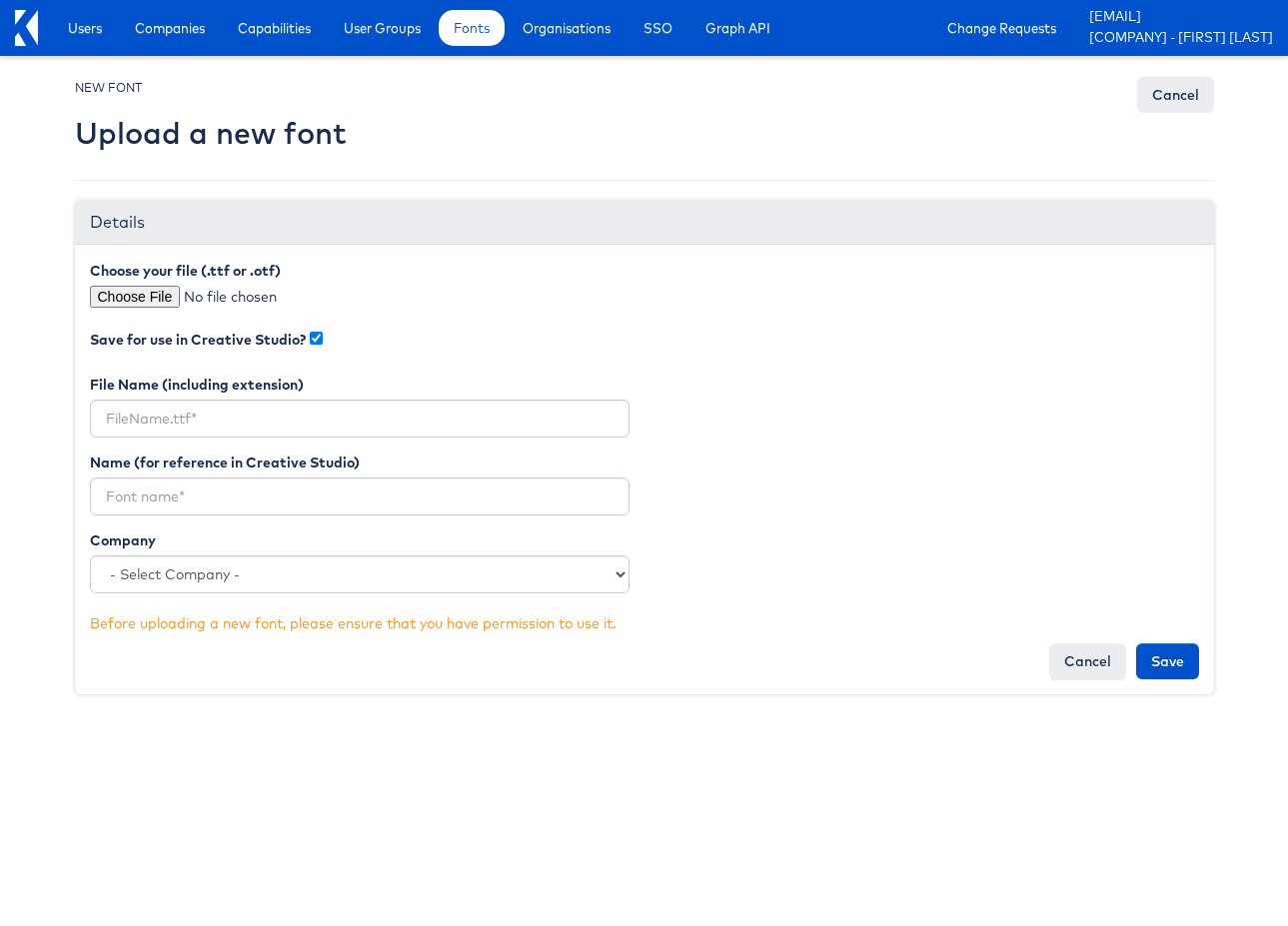 scroll, scrollTop: 0, scrollLeft: 0, axis: both 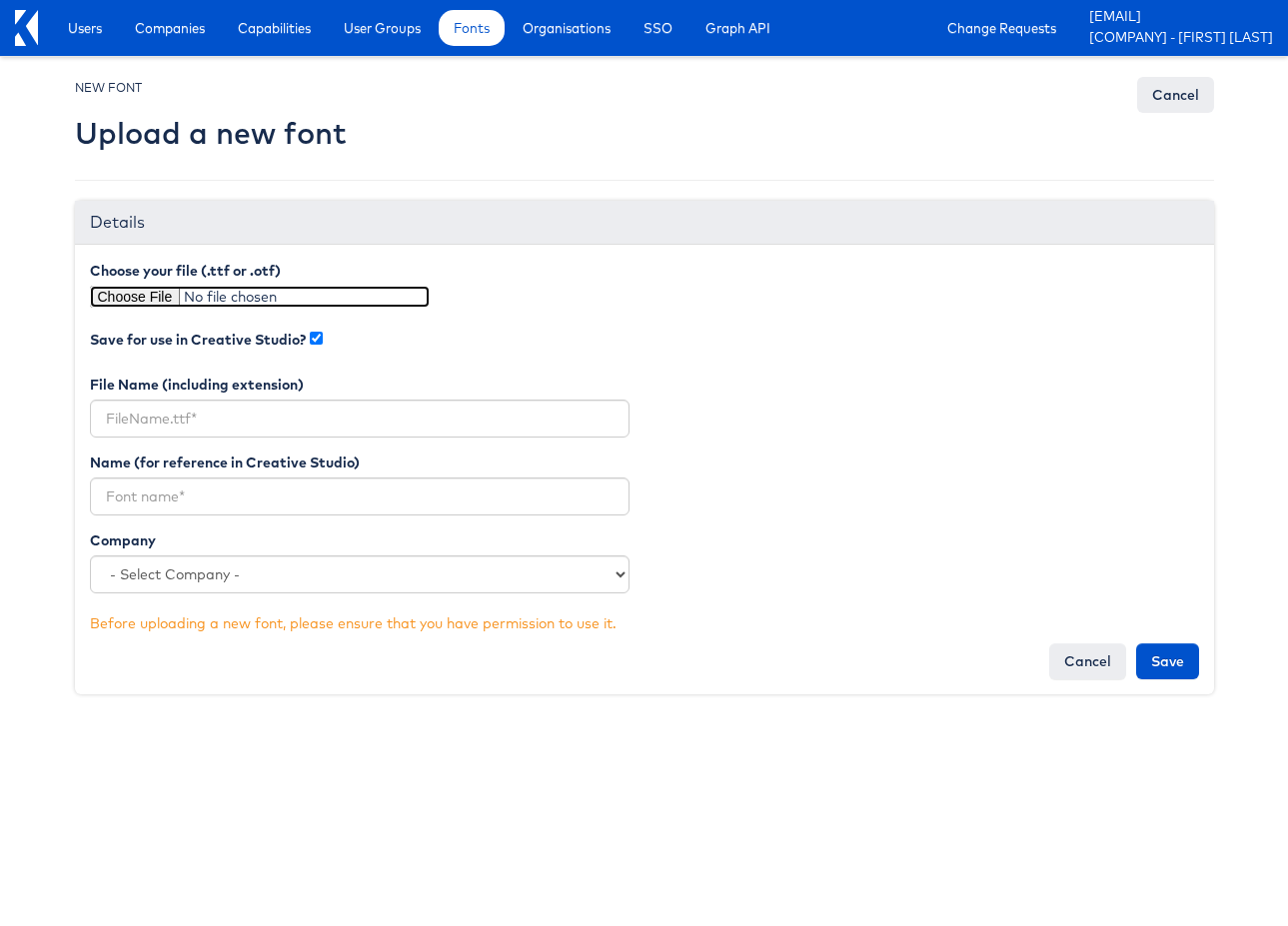 click at bounding box center [260, 297] 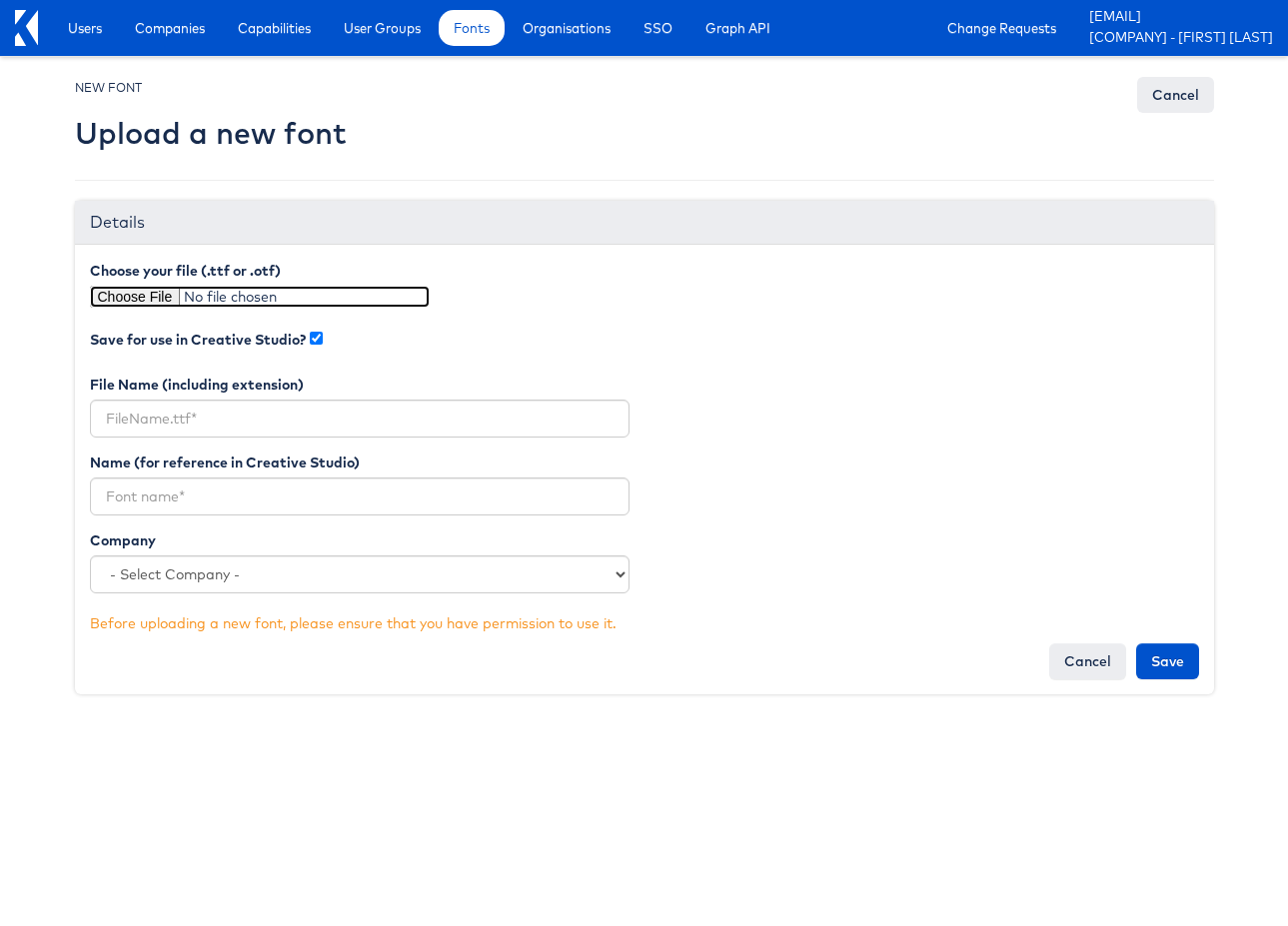 click at bounding box center [260, 297] 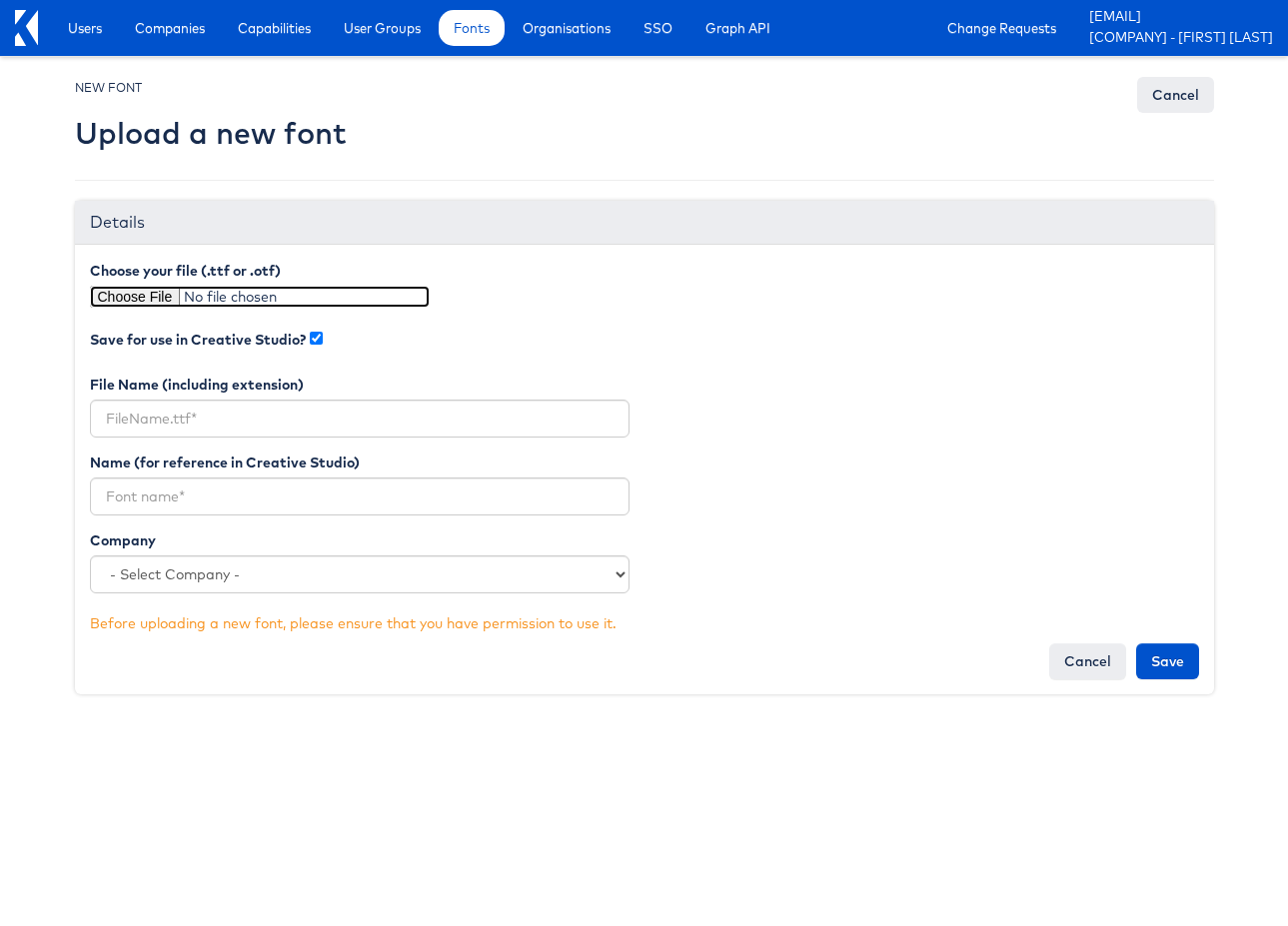 type on "C:\fakepath\ALDISUEDOT-Bold (1).otf" 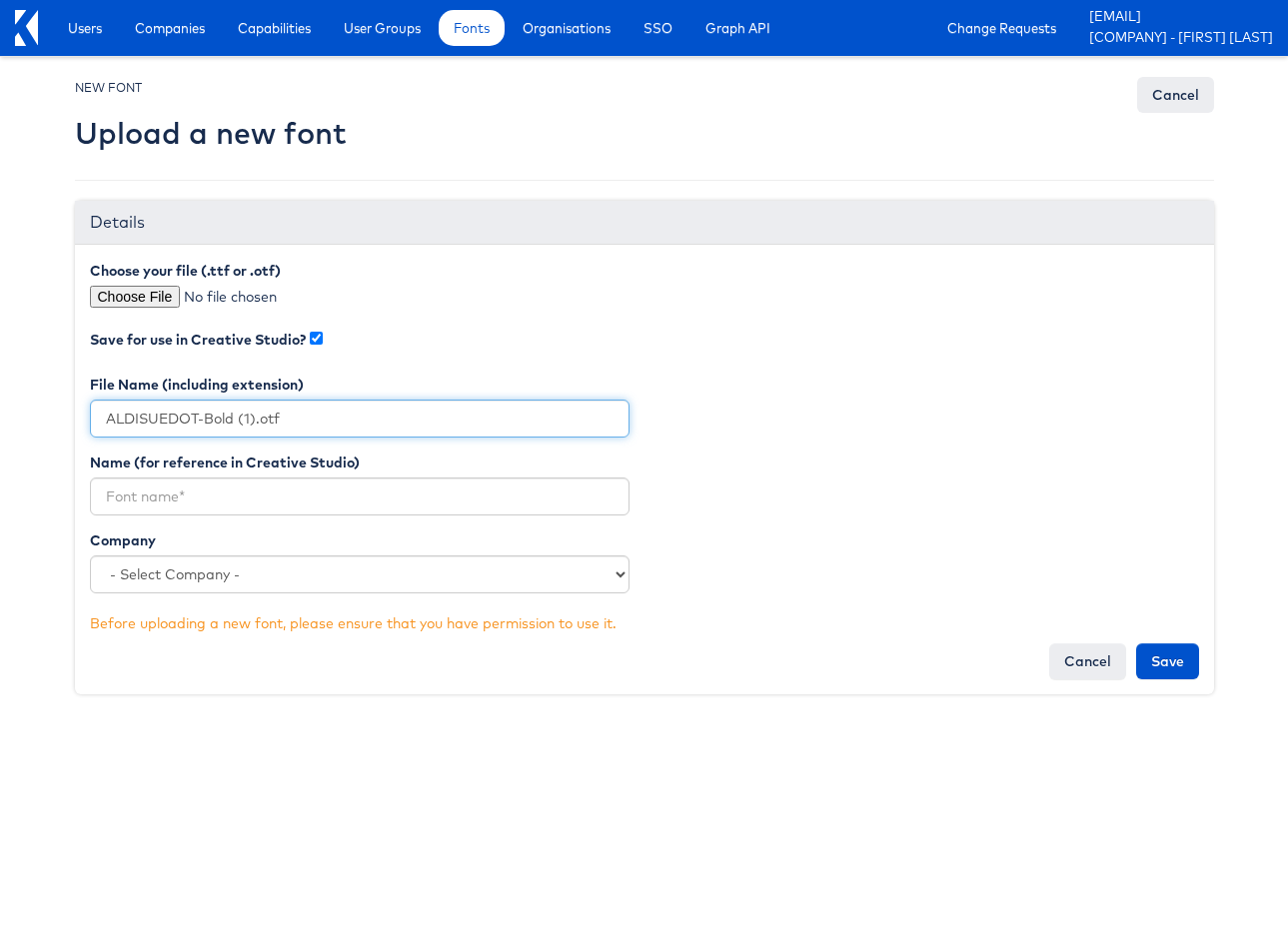 click on "ALDISUEDOT-Bold (1).otf" at bounding box center (360, 419) 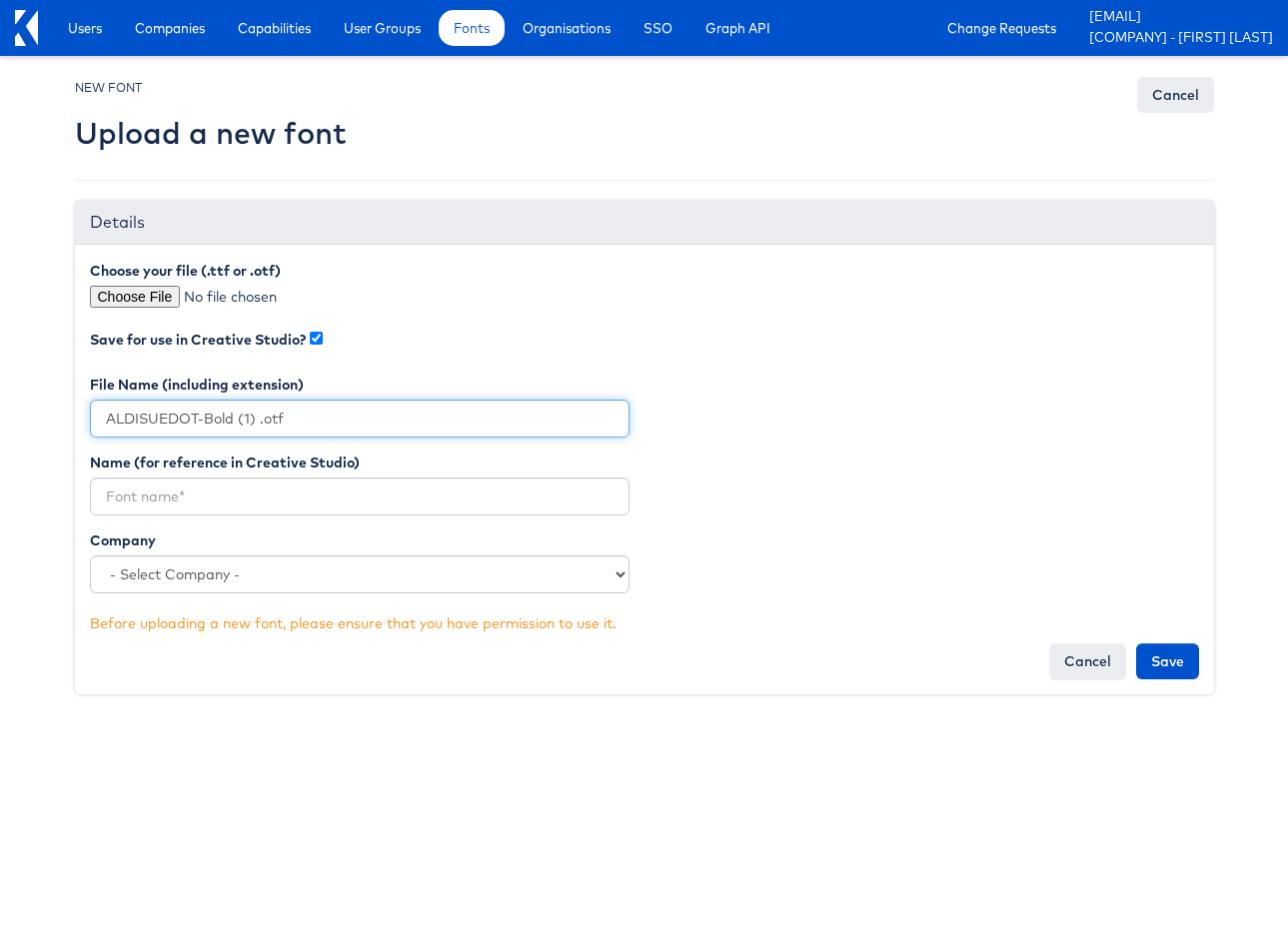 drag, startPoint x: 233, startPoint y: 415, endPoint x: -14, endPoint y: 415, distance: 247 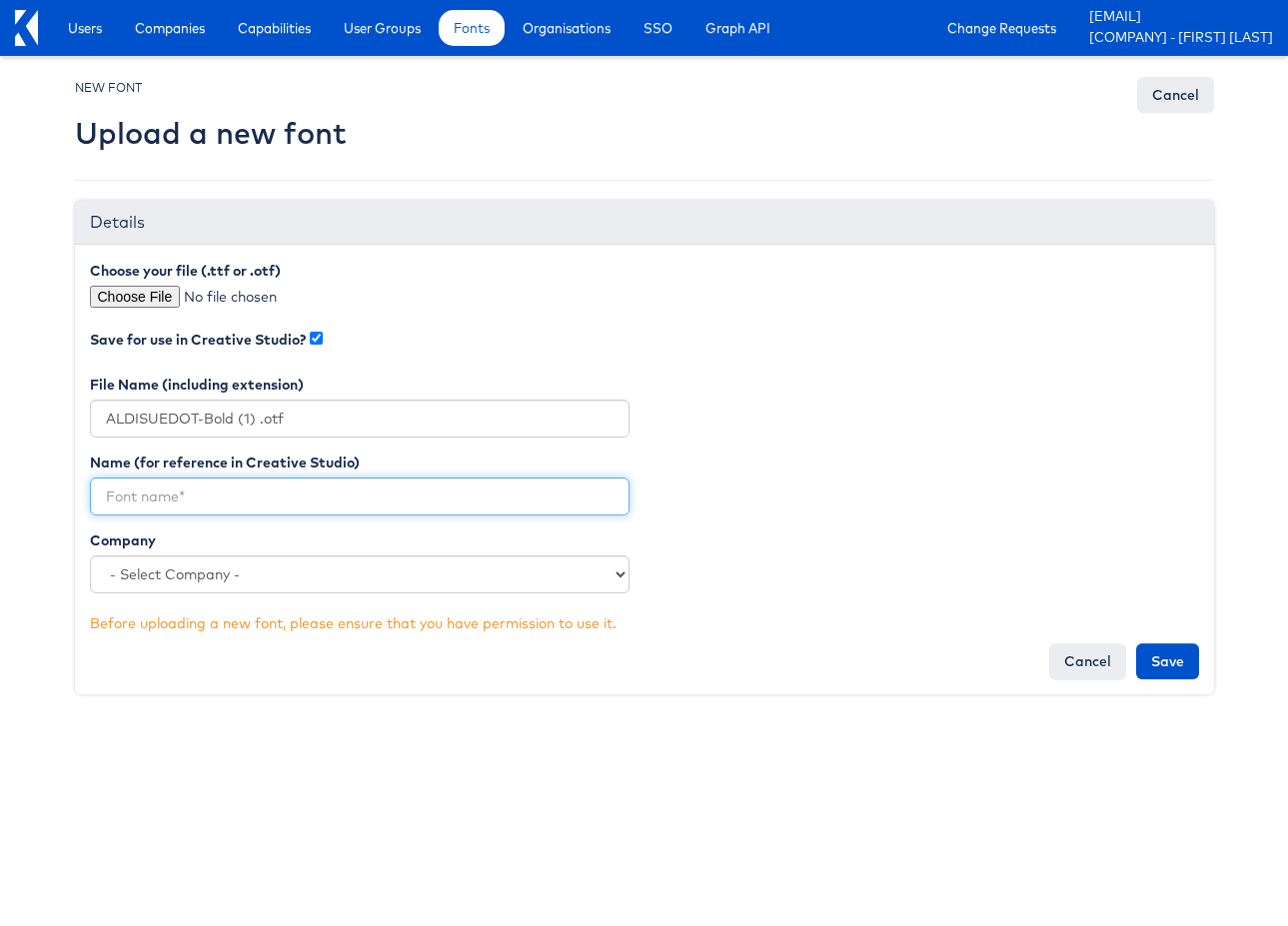 click at bounding box center [360, 496] 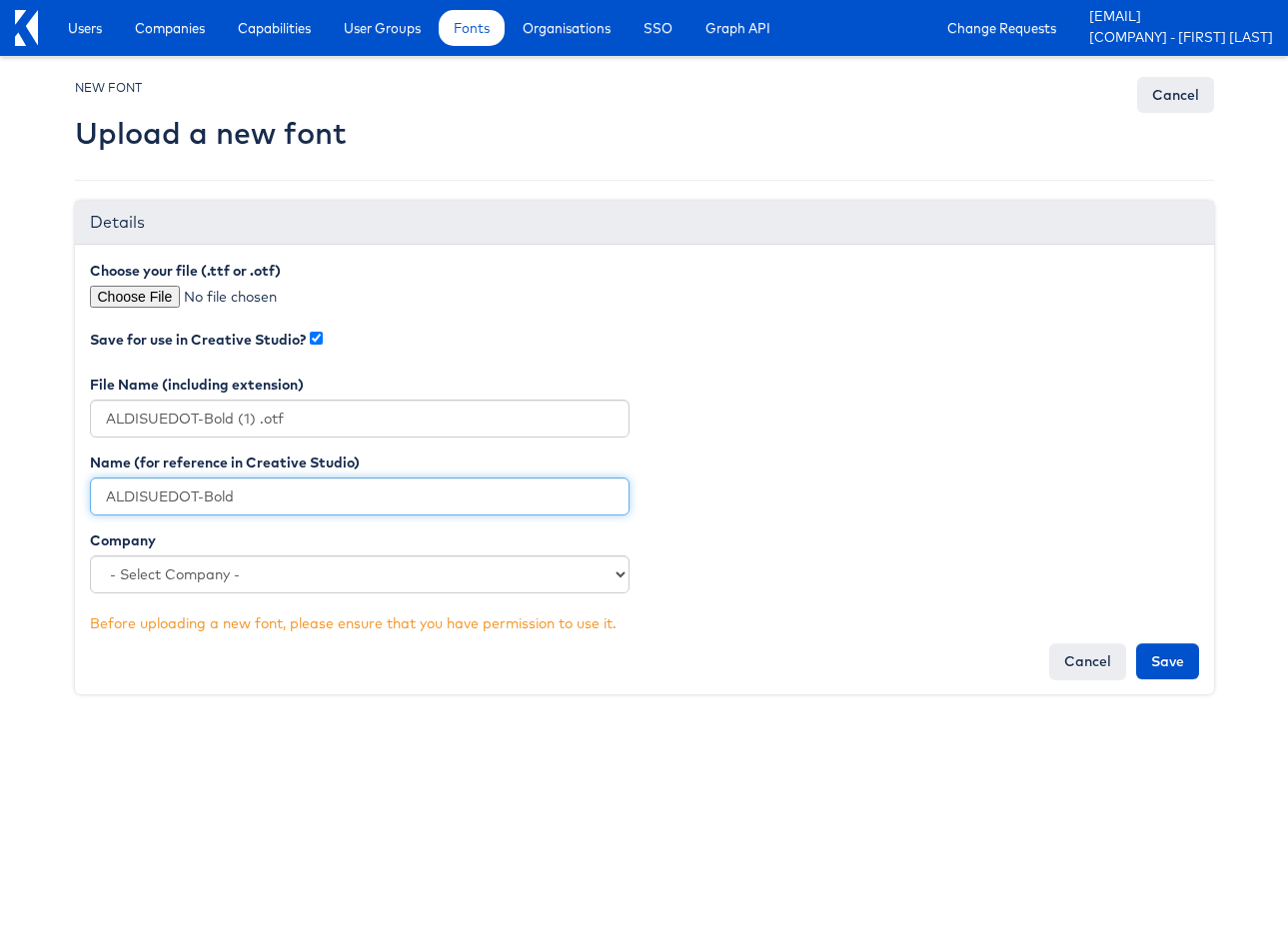 type on "ALDISUEDOT-Bold" 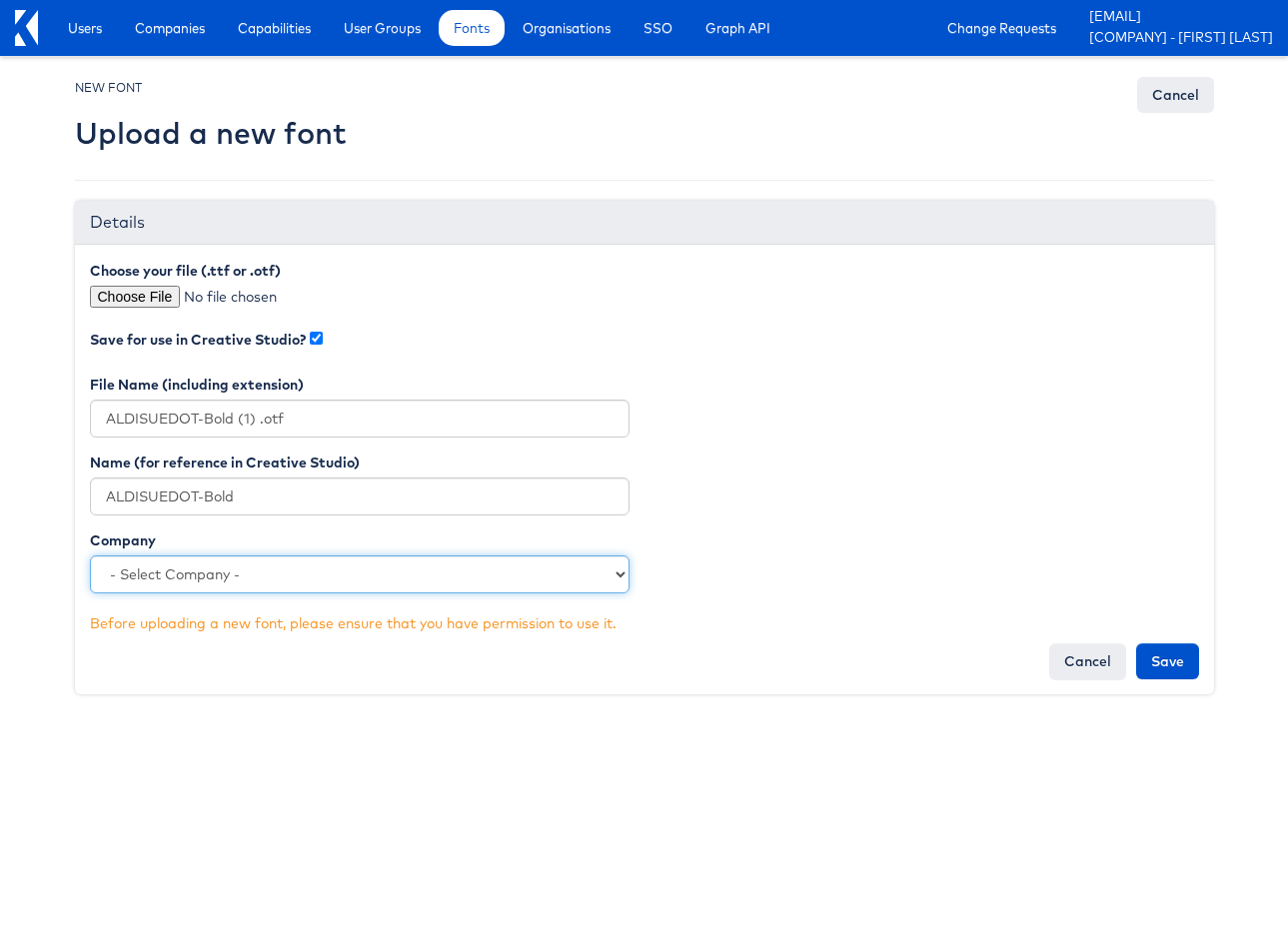 click on "- Select Company -
Kargo Commerce - Rieley Moeller
Lowe's
Merkle - Albertsons
L.L.Bean
Albertsons - AMC
Macy's
HEB
Kargo Commerce - Training
Williams Sonoma, Inc.
Chicos
TYR
Primark
Neiman Marcus
American Eagle Outfitters
The CoStar Group
HBC
Academy Sports
ANTHROPOLOGIE
Kargo Commerce - Template_Testing
Bergdorf Goodman
Kargo Brand Demos
Harry & David
1-800 Flowers
Urban Outfitters
Mattress Firm
Lane Bryant - Ovative
Total Wine & More
Crate & Barrel
Stew Leonards
Ovative Polaris
Ovative Vince Camuto
AMP - Giant
At Home
GMI Ovative
Food Lion - Assembly
Sam's Club - Horizon Media
Kroger
Mason - Alexis Bittar
Havas - Giant Food
Assembly-Hyatt
Tumi" at bounding box center [360, 574] 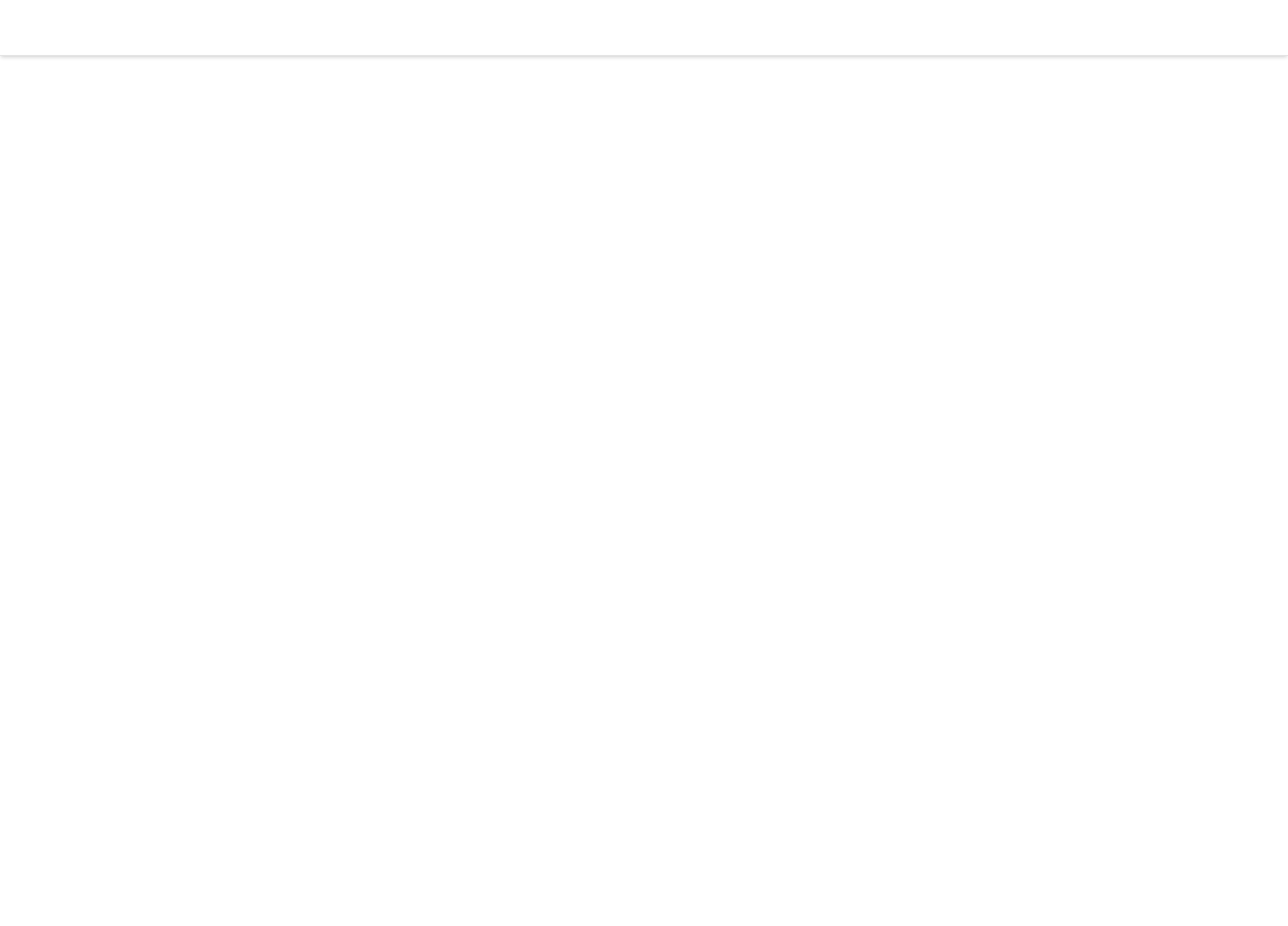 scroll, scrollTop: 0, scrollLeft: 0, axis: both 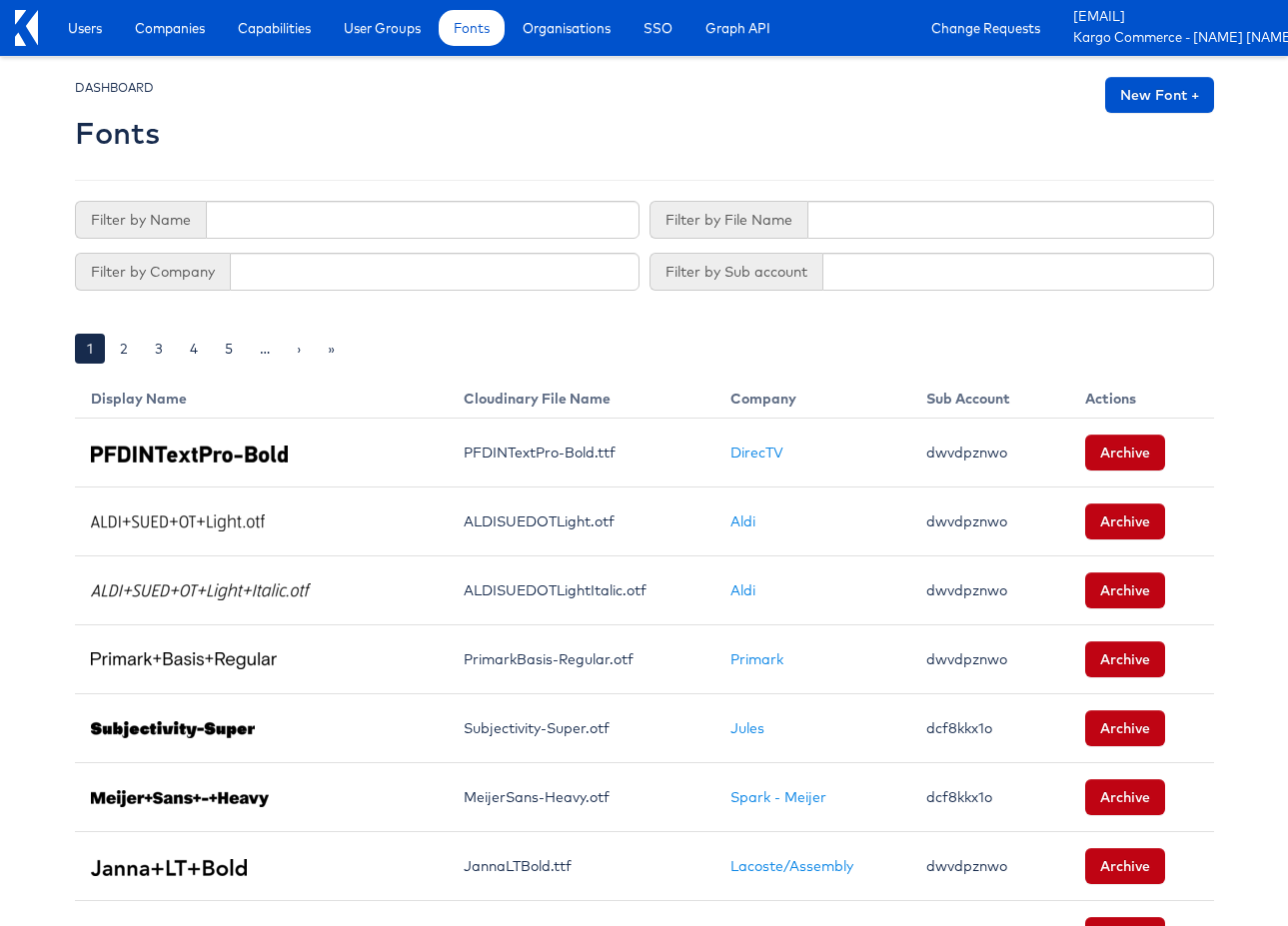 click at bounding box center [644, 118] 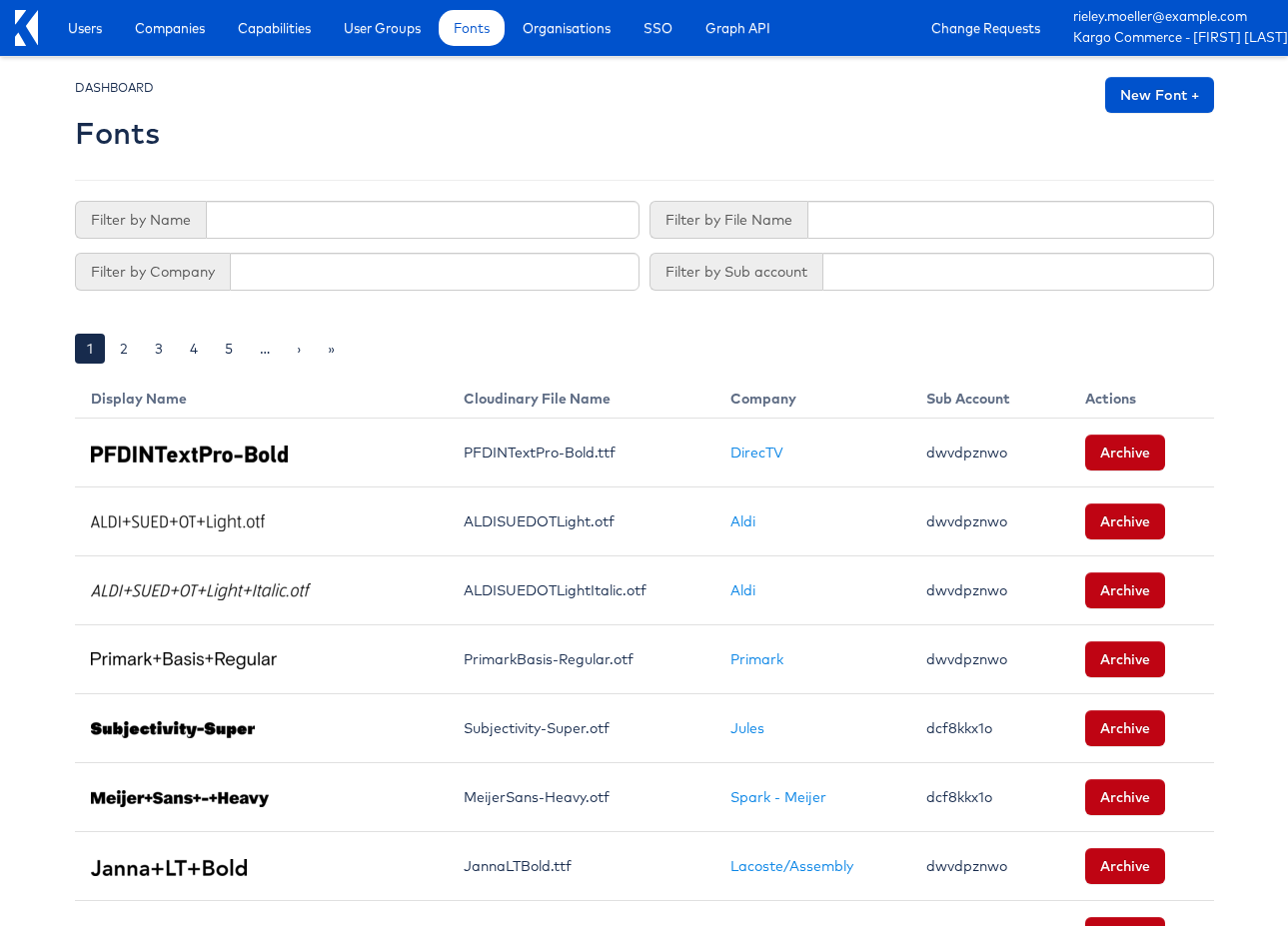 scroll, scrollTop: 0, scrollLeft: 0, axis: both 